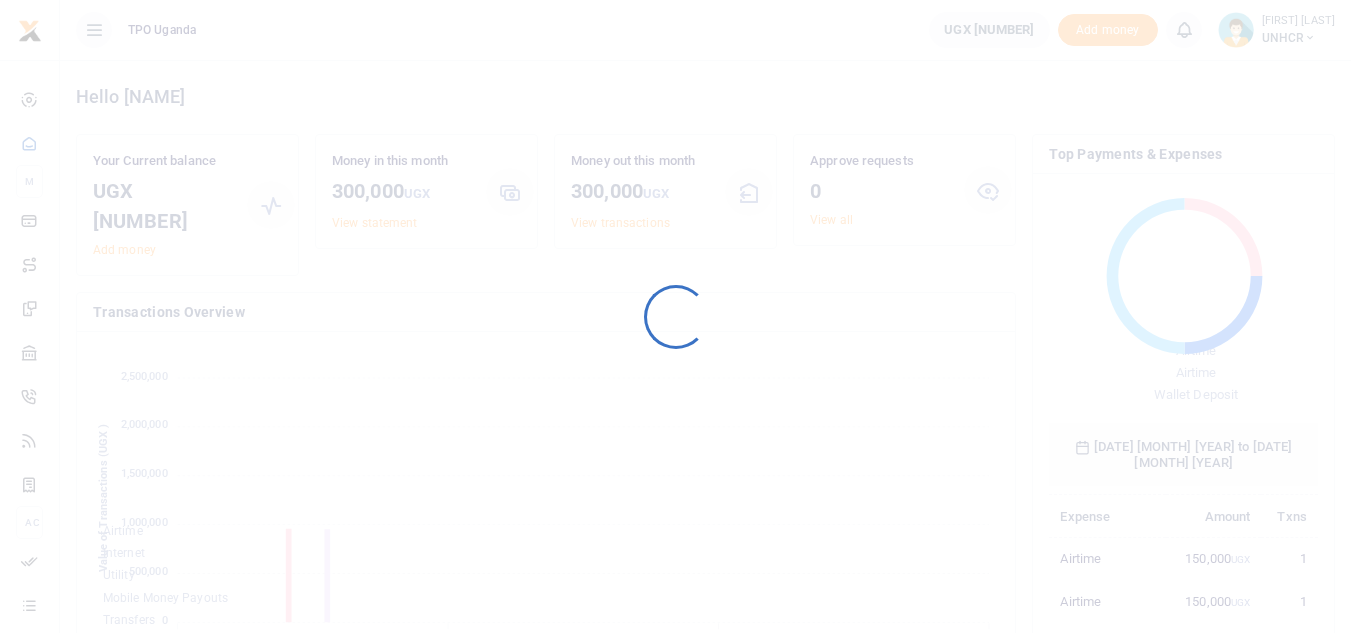 scroll, scrollTop: 0, scrollLeft: 0, axis: both 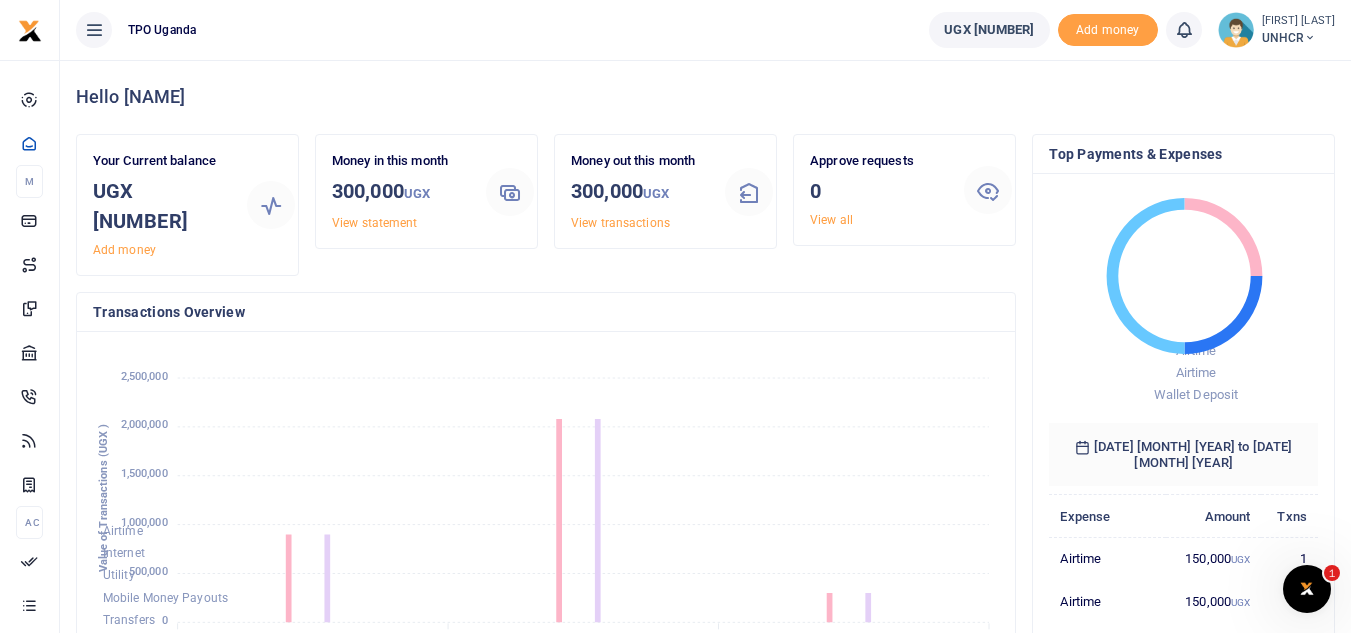click at bounding box center (1310, 38) 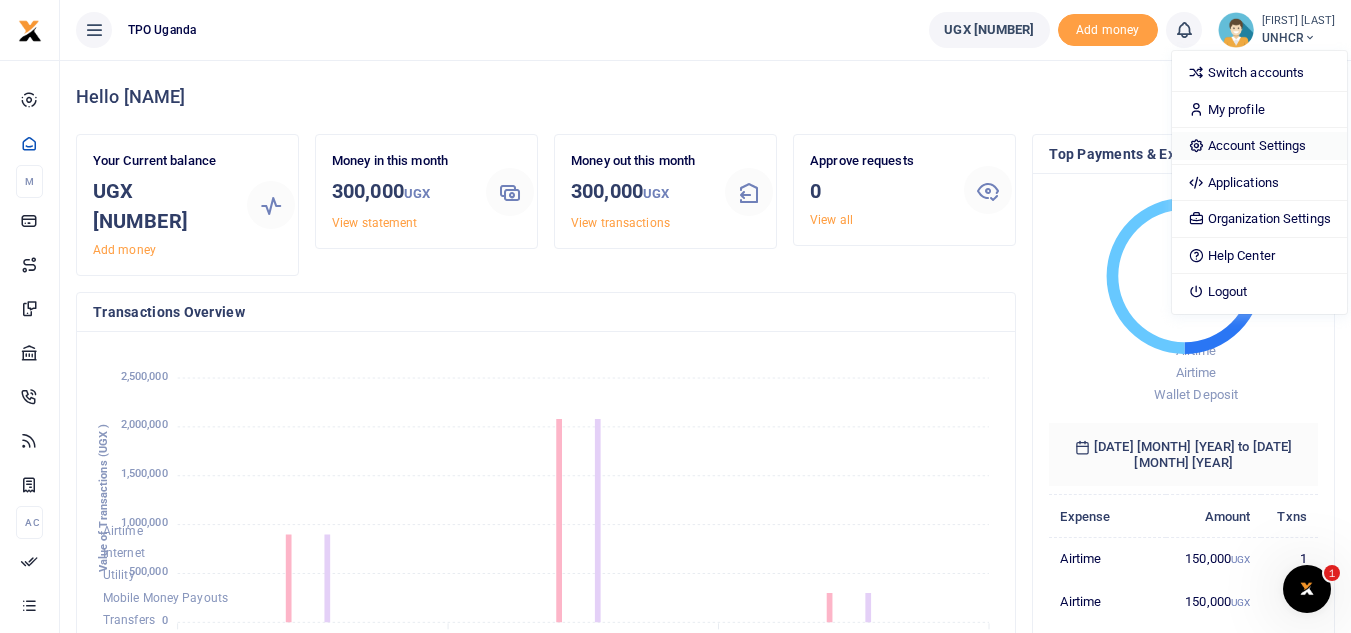 click on "Account Settings" at bounding box center (1259, 146) 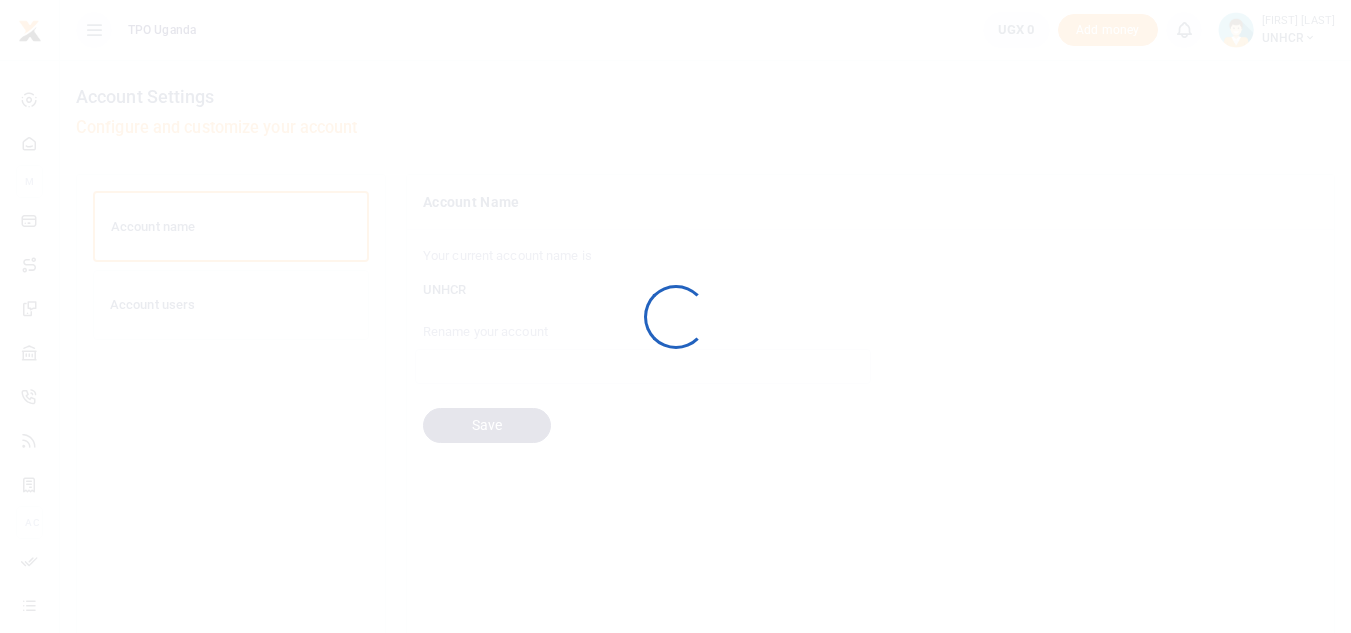 scroll, scrollTop: 0, scrollLeft: 0, axis: both 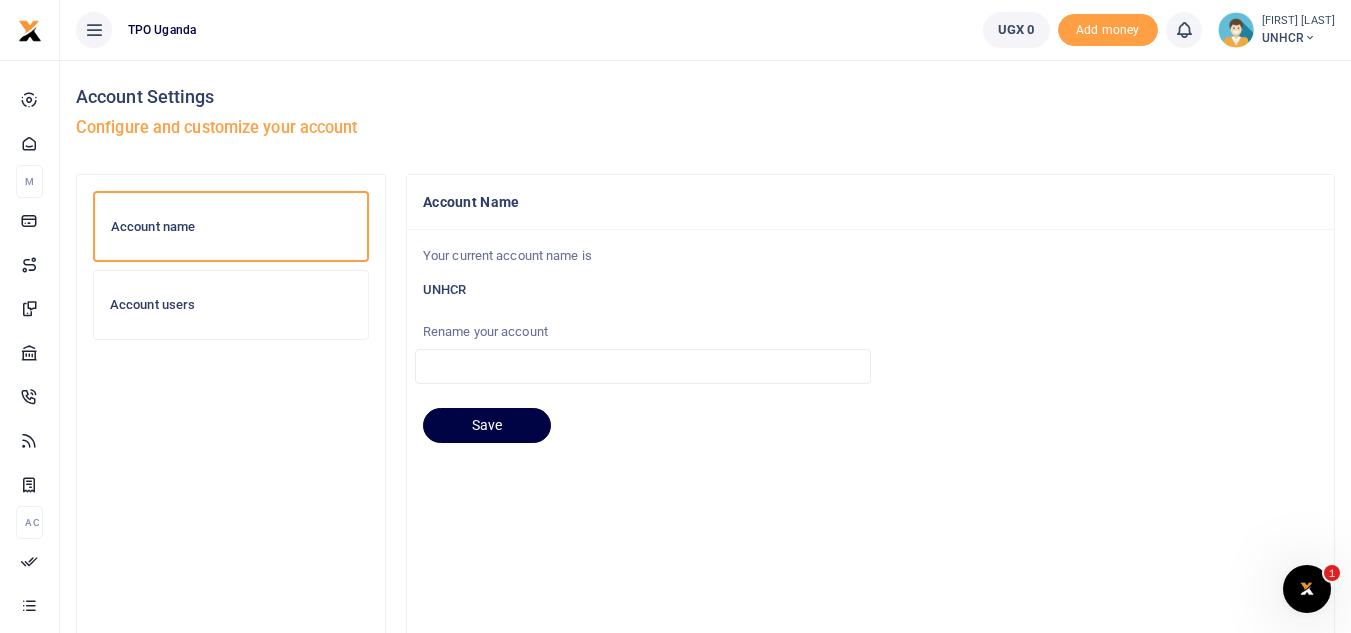 click on "Account users" at bounding box center (231, 305) 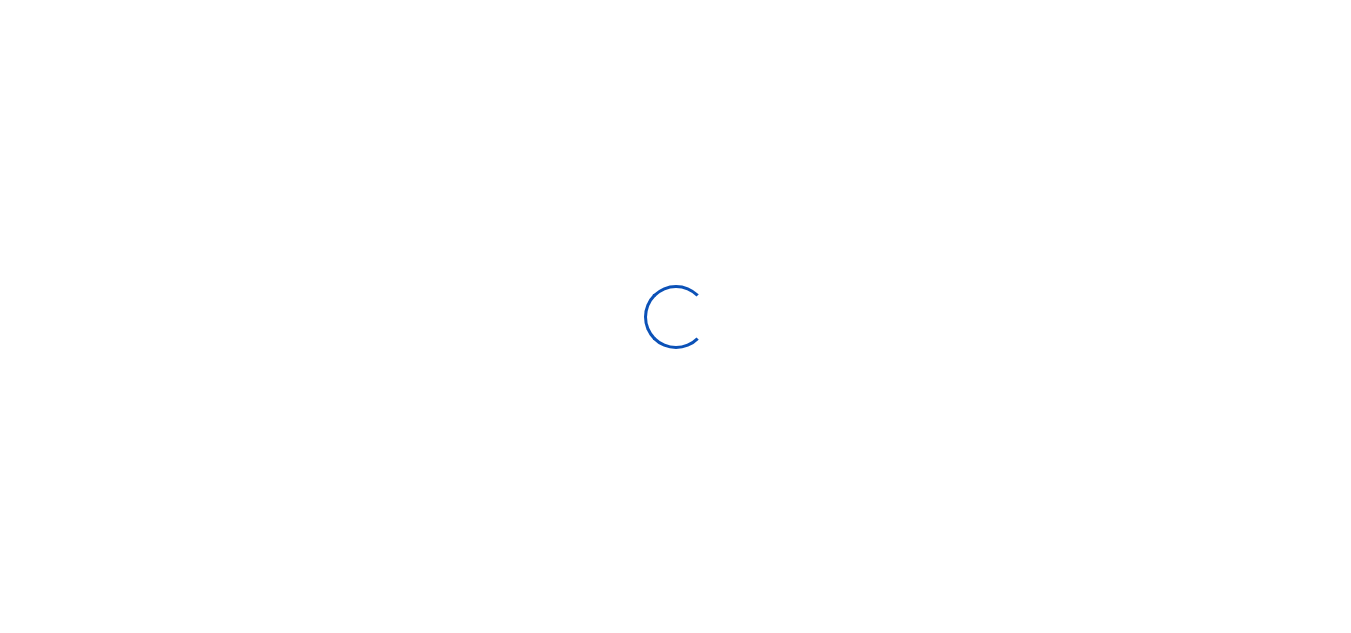 scroll, scrollTop: 0, scrollLeft: 0, axis: both 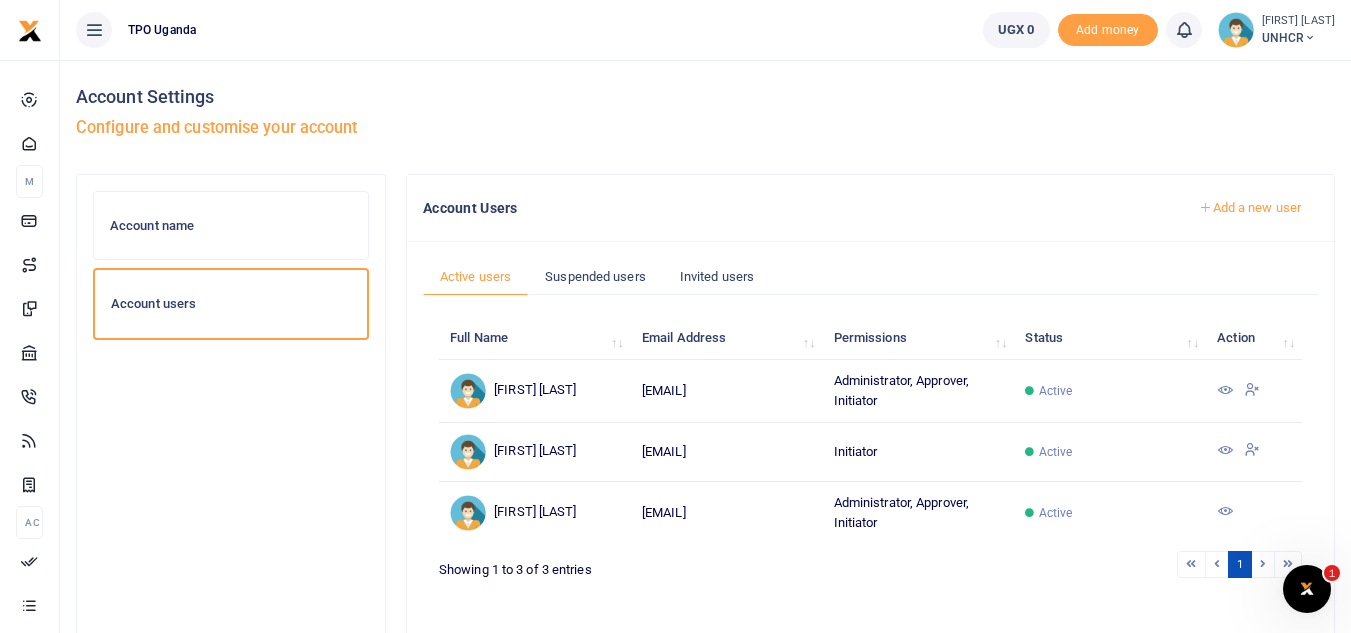 click at bounding box center [1225, 390] 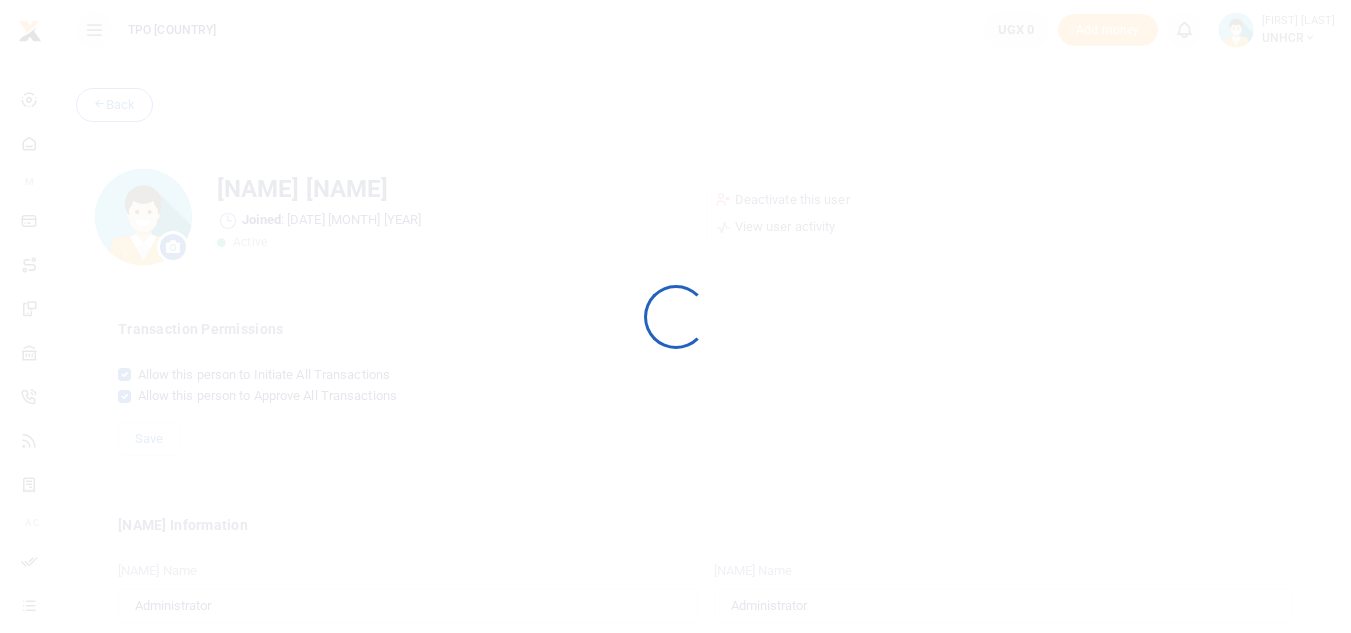scroll, scrollTop: 0, scrollLeft: 0, axis: both 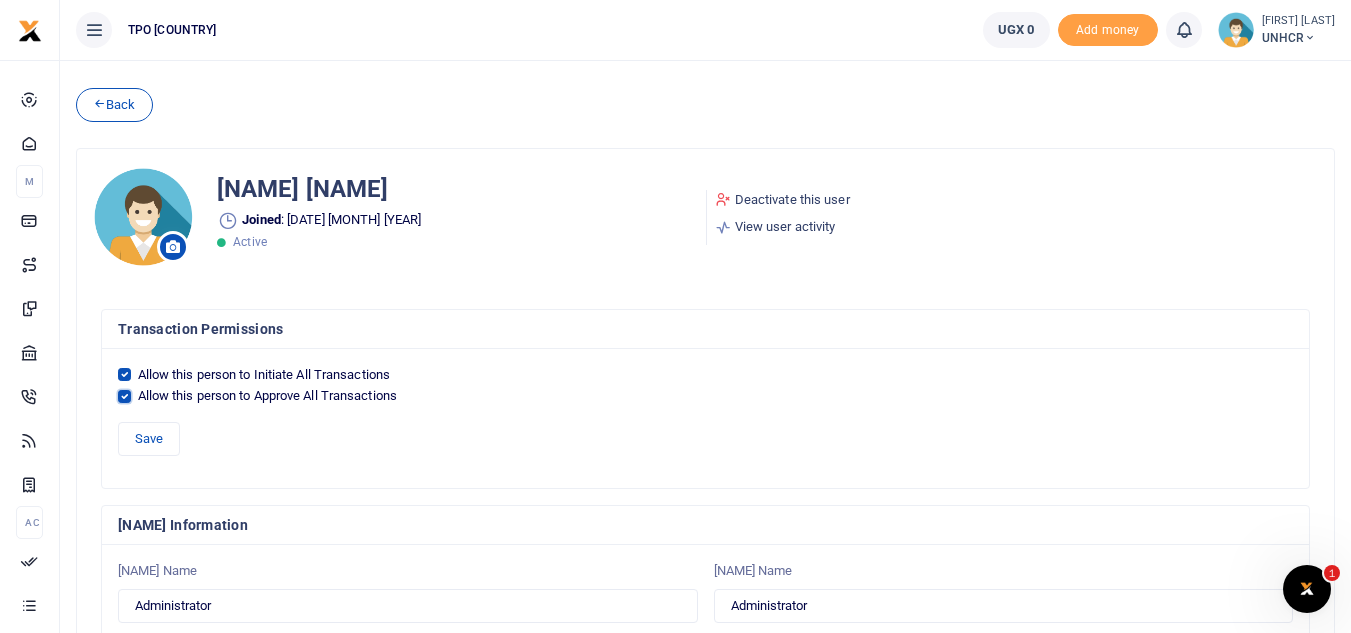 click on "Allow this person to Approve All Transactions" at bounding box center (124, 396) 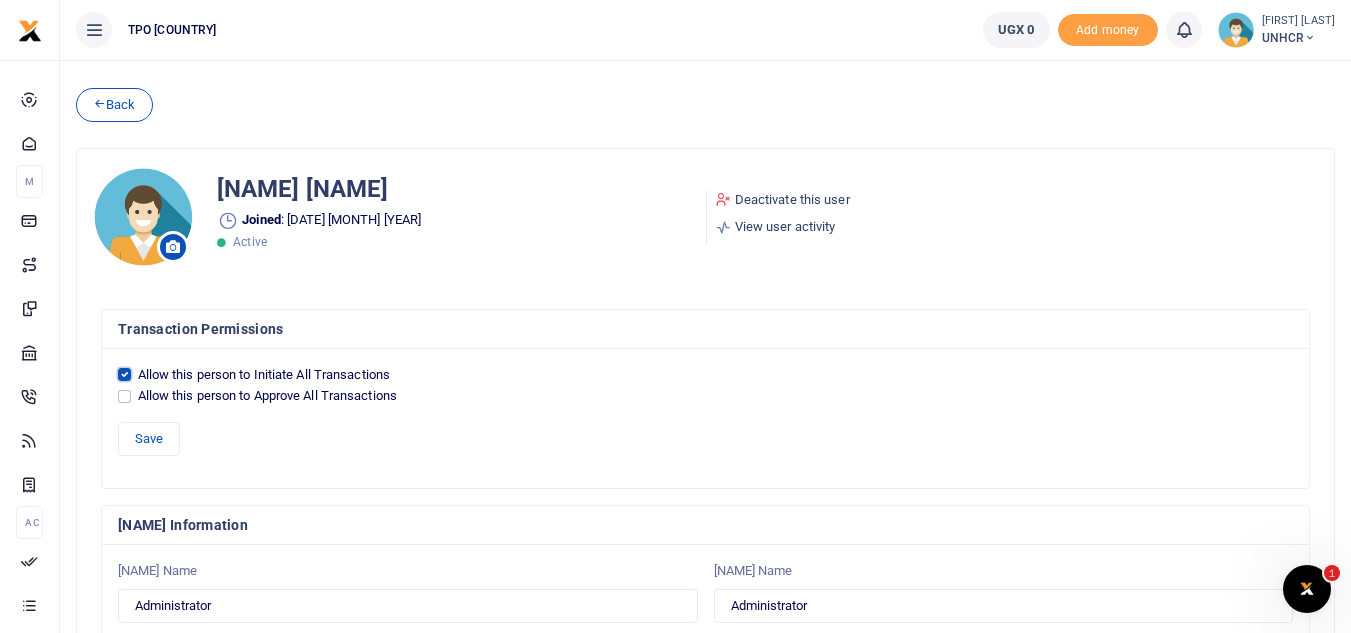 click on "Allow this person to Initiate All Transactions" at bounding box center (124, 374) 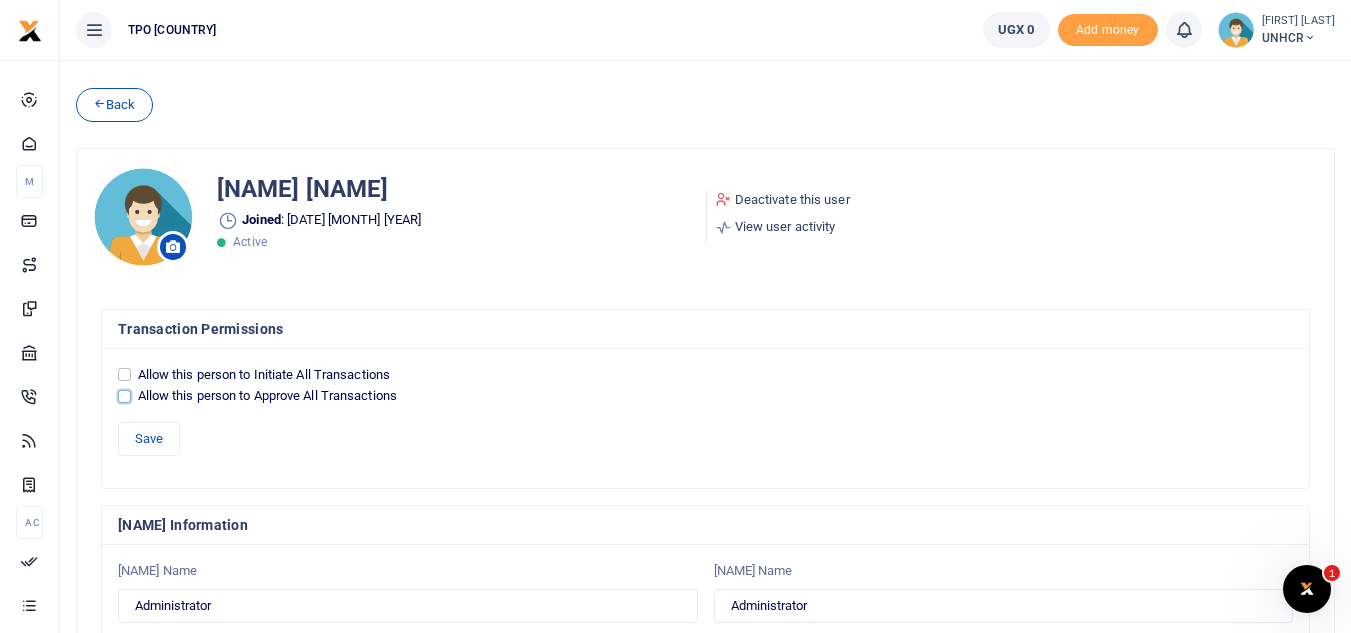 click on "Allow this person to Approve All Transactions" at bounding box center (124, 396) 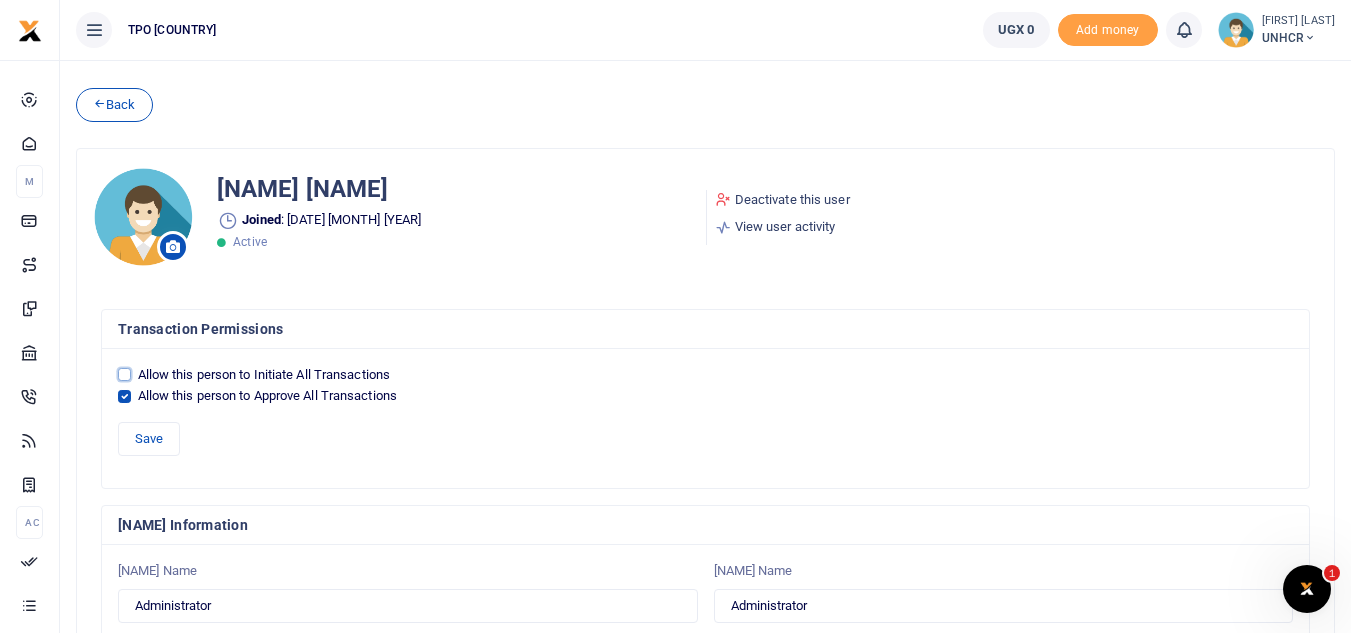 click on "Allow this person to Initiate All Transactions" at bounding box center [124, 374] 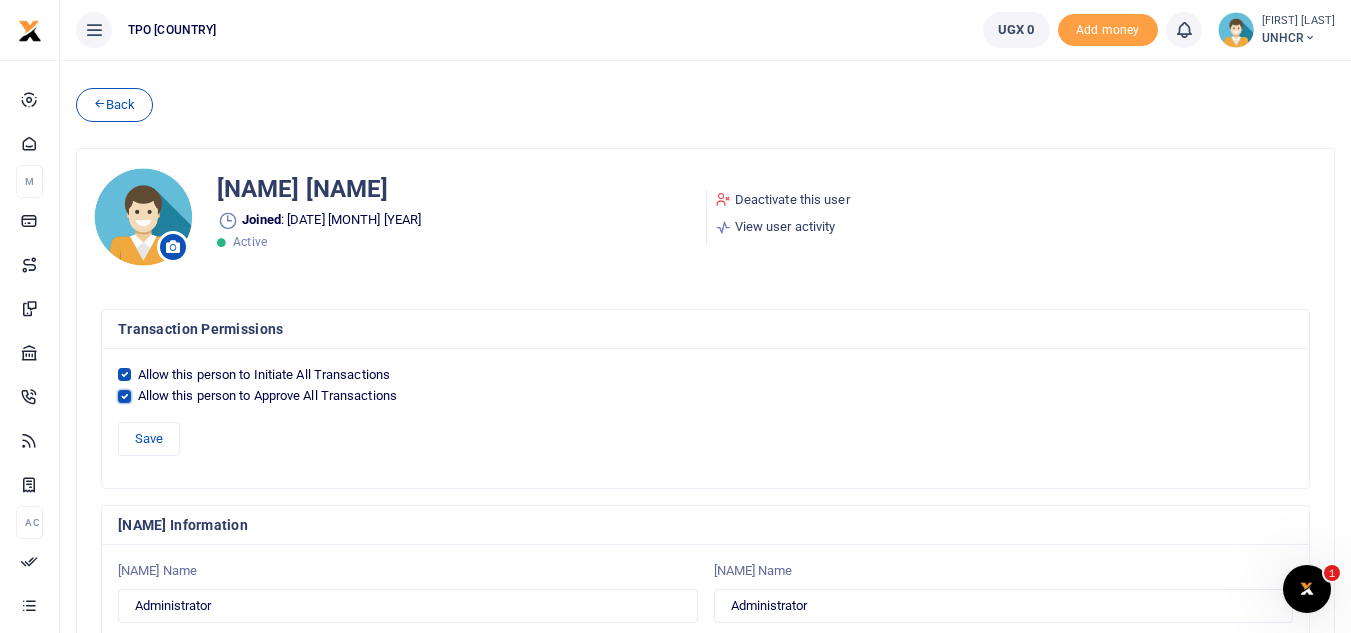 click on "Allow this person to Approve All Transactions" at bounding box center (124, 396) 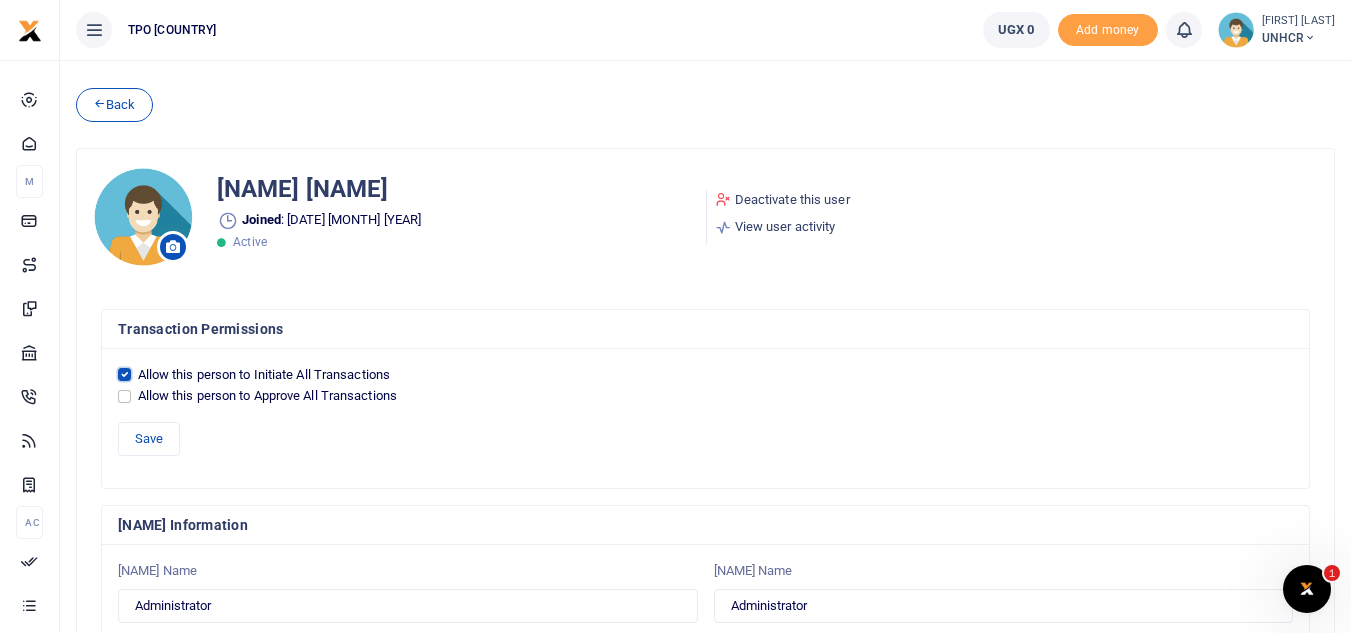 click on "Allow this person to Initiate All Transactions" at bounding box center (124, 374) 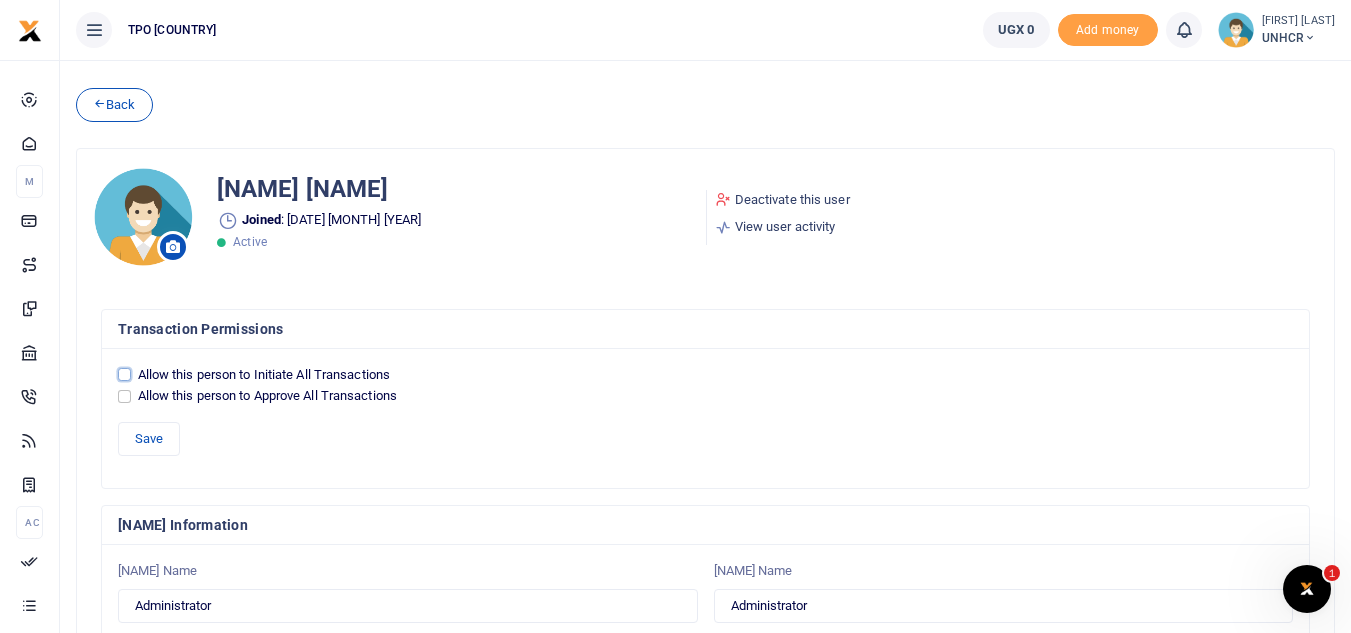 click on "Allow this person to Initiate All Transactions" at bounding box center (124, 374) 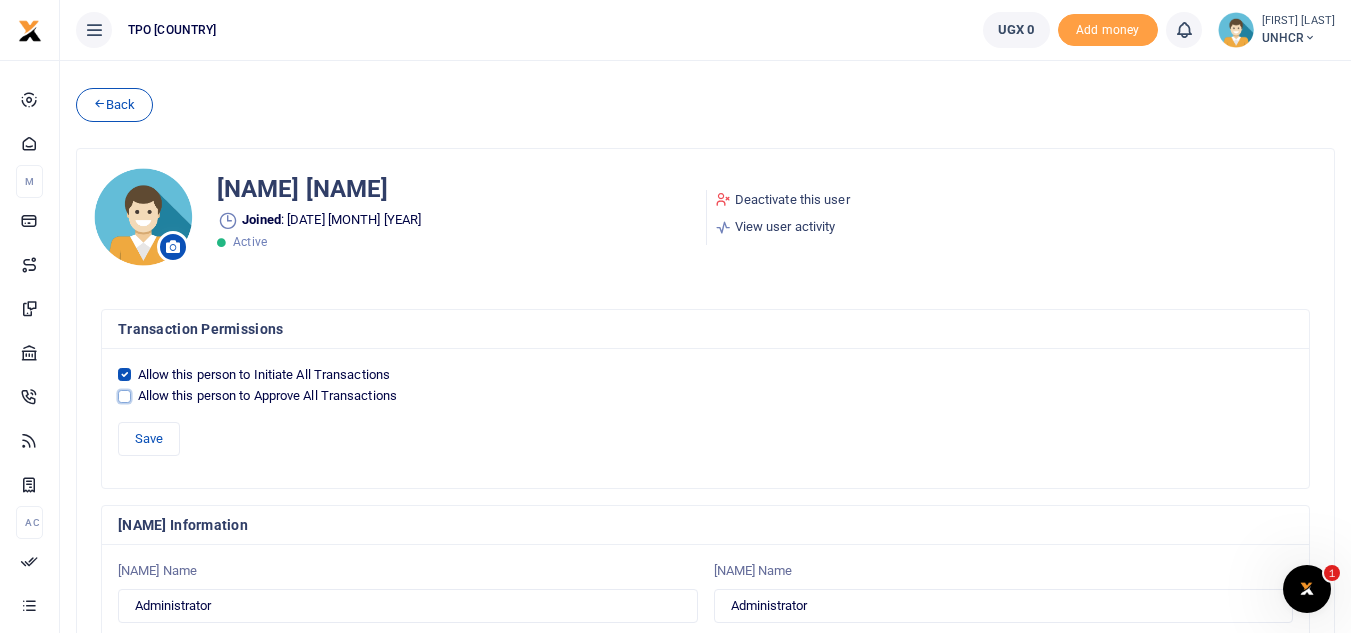 click on "Allow this person to Approve All Transactions" at bounding box center [124, 396] 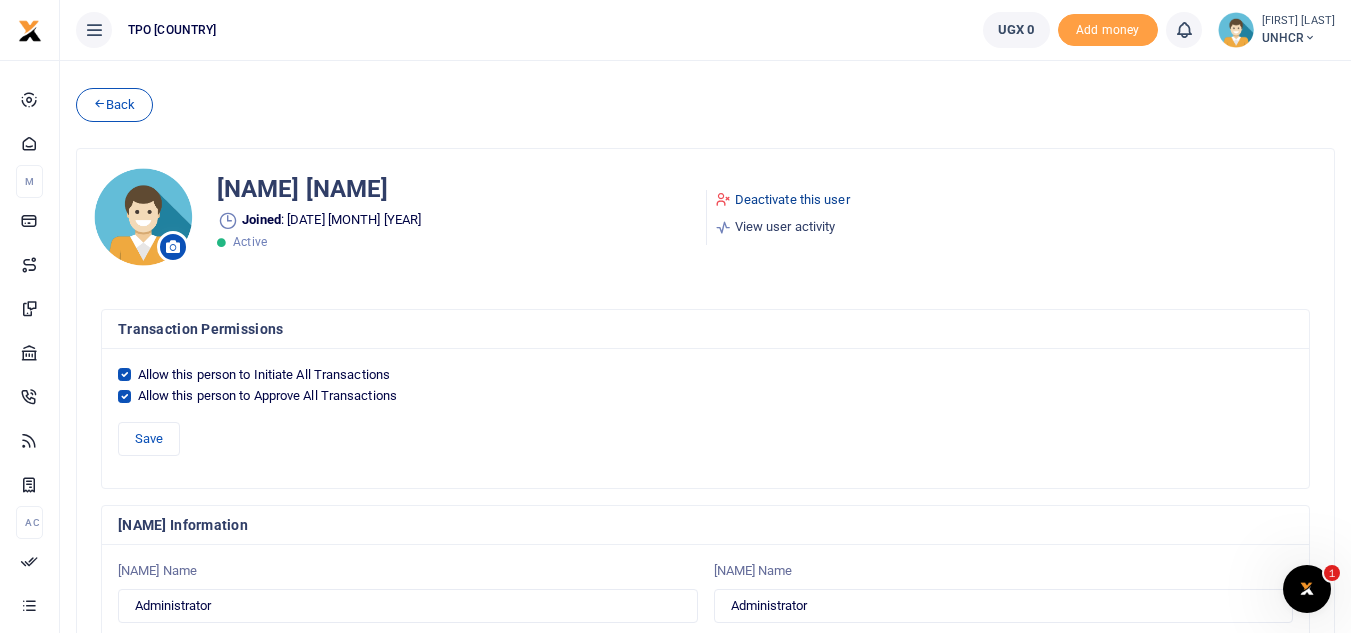 click on "Deactivate this user" at bounding box center [782, 200] 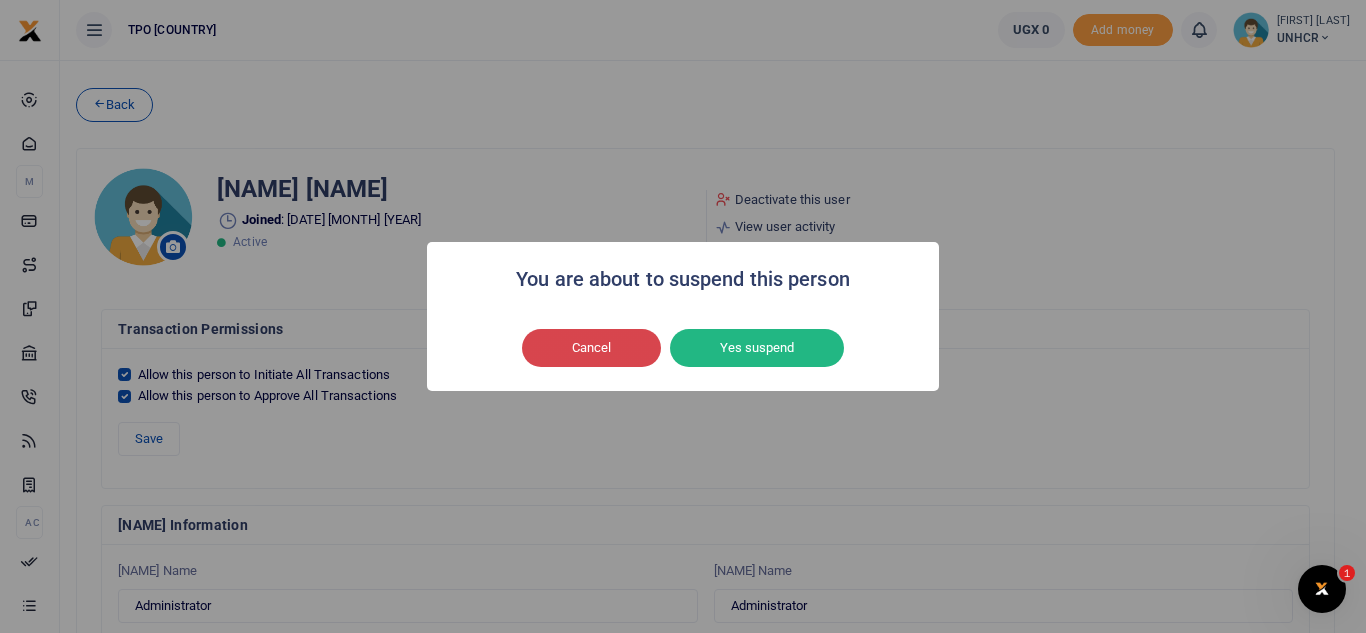 click on "Cancel" at bounding box center (591, 348) 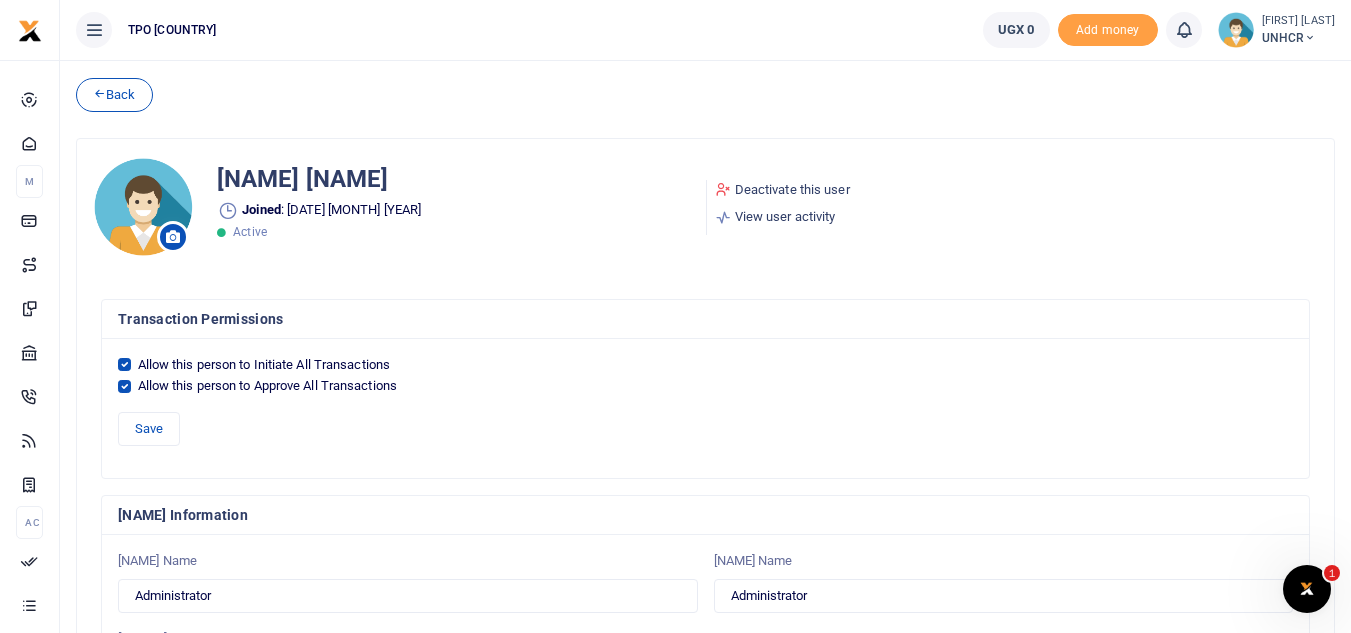 scroll, scrollTop: 0, scrollLeft: 0, axis: both 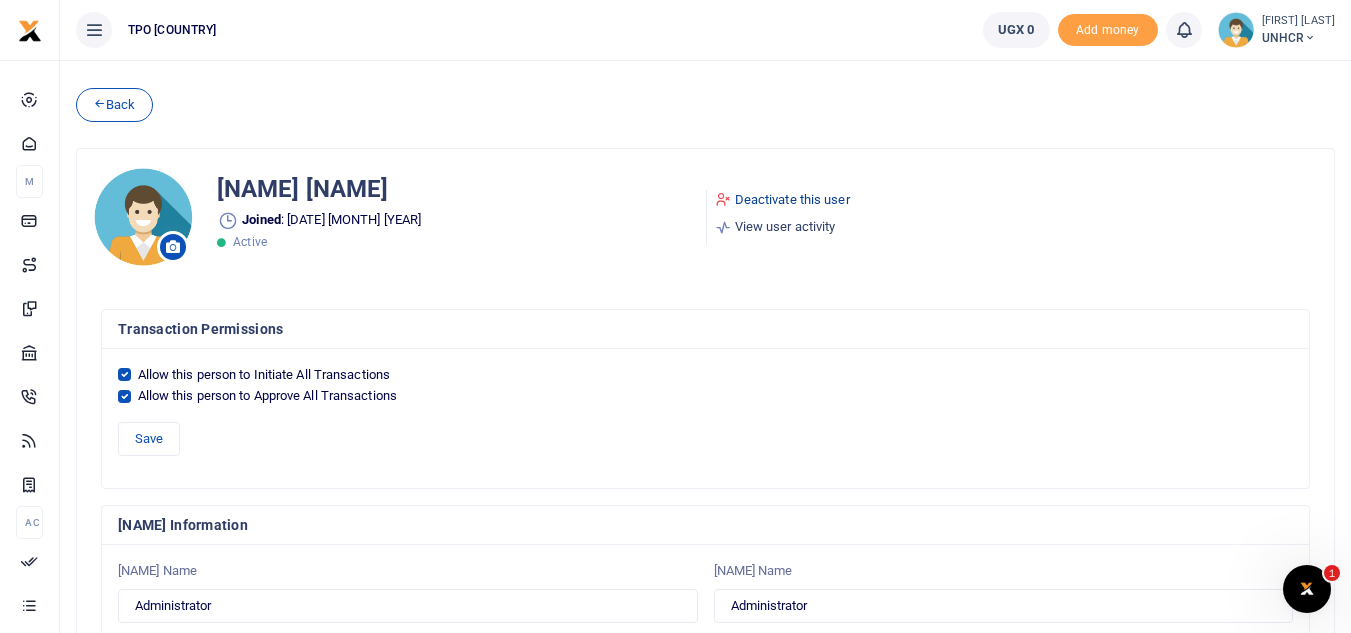 click on "Deactivate this user" at bounding box center [782, 200] 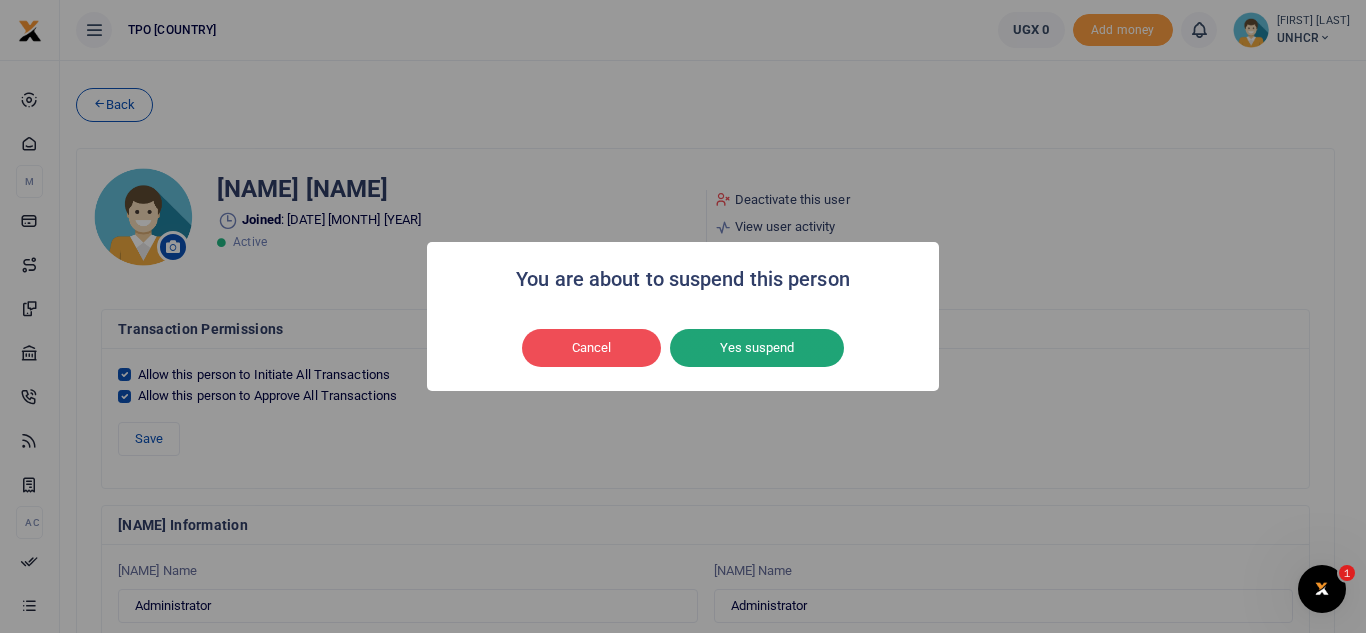 click on "Yes suspend" at bounding box center (757, 348) 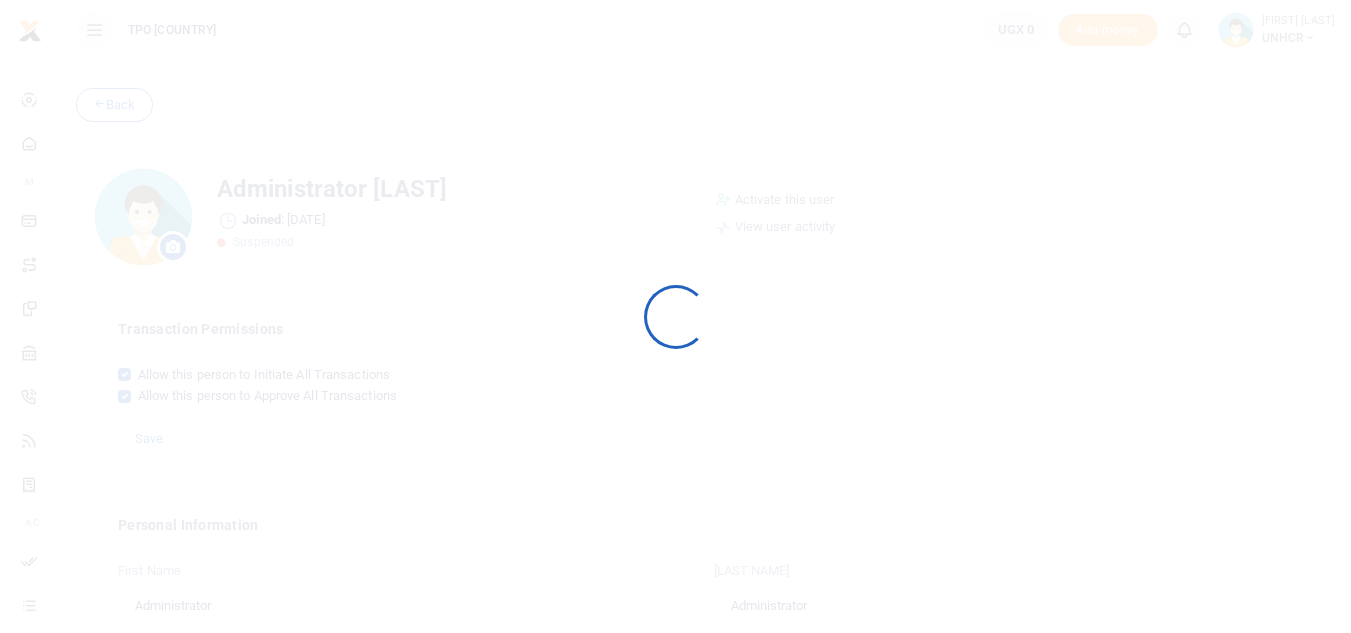 scroll, scrollTop: 0, scrollLeft: 0, axis: both 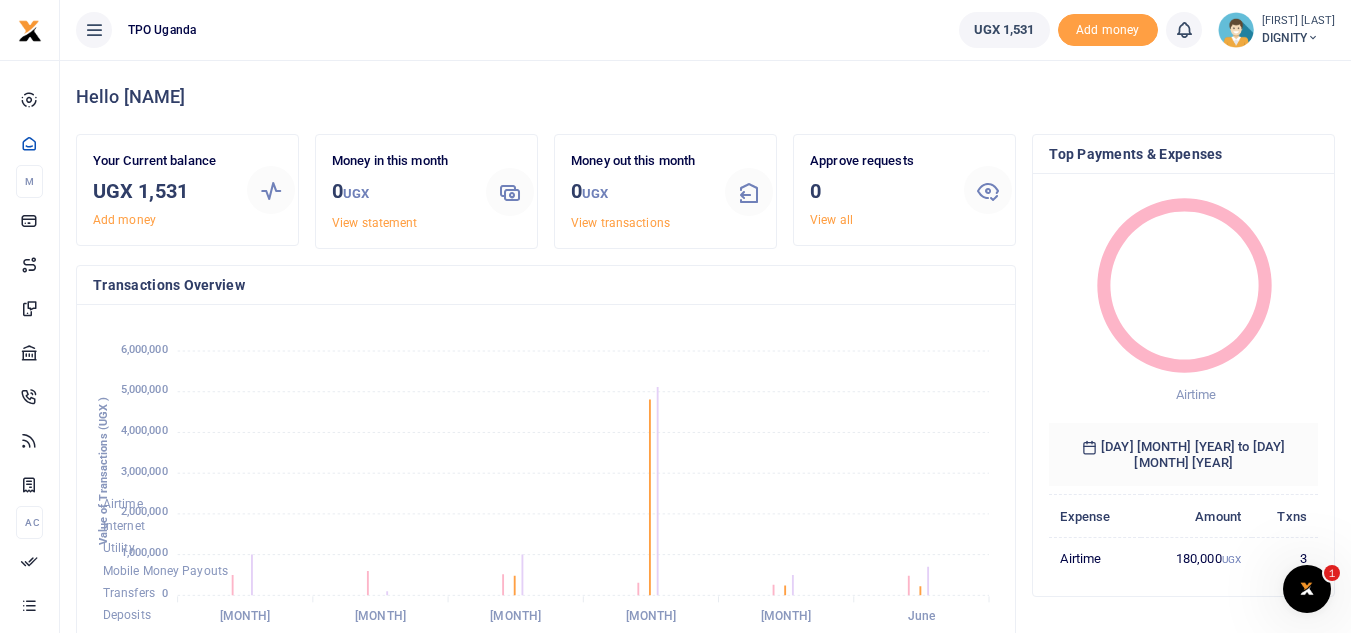 click at bounding box center (1313, 38) 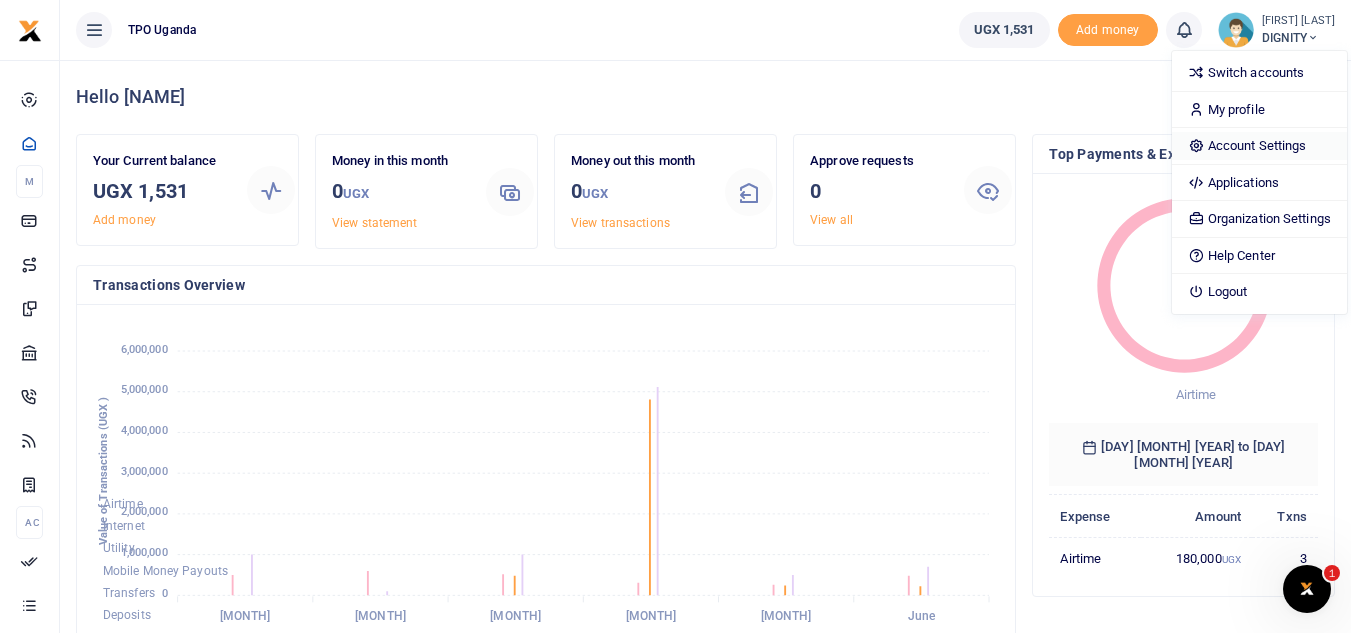 click on "Account Settings" at bounding box center (1259, 146) 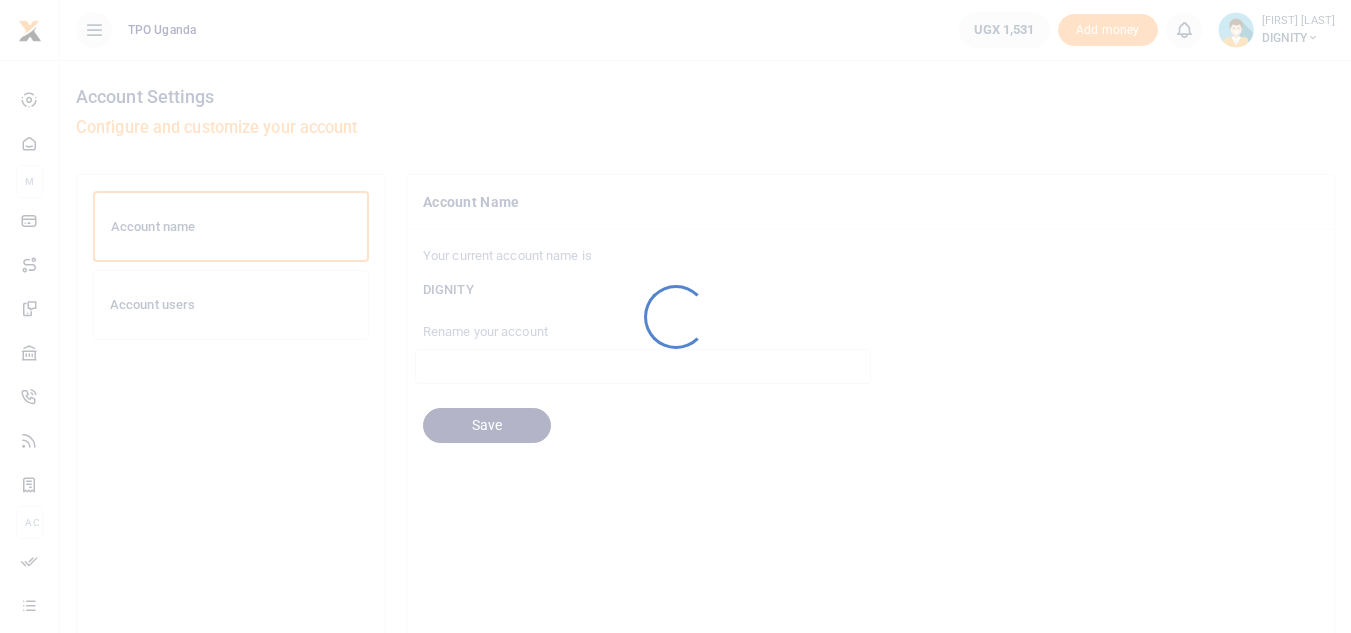 scroll, scrollTop: 0, scrollLeft: 0, axis: both 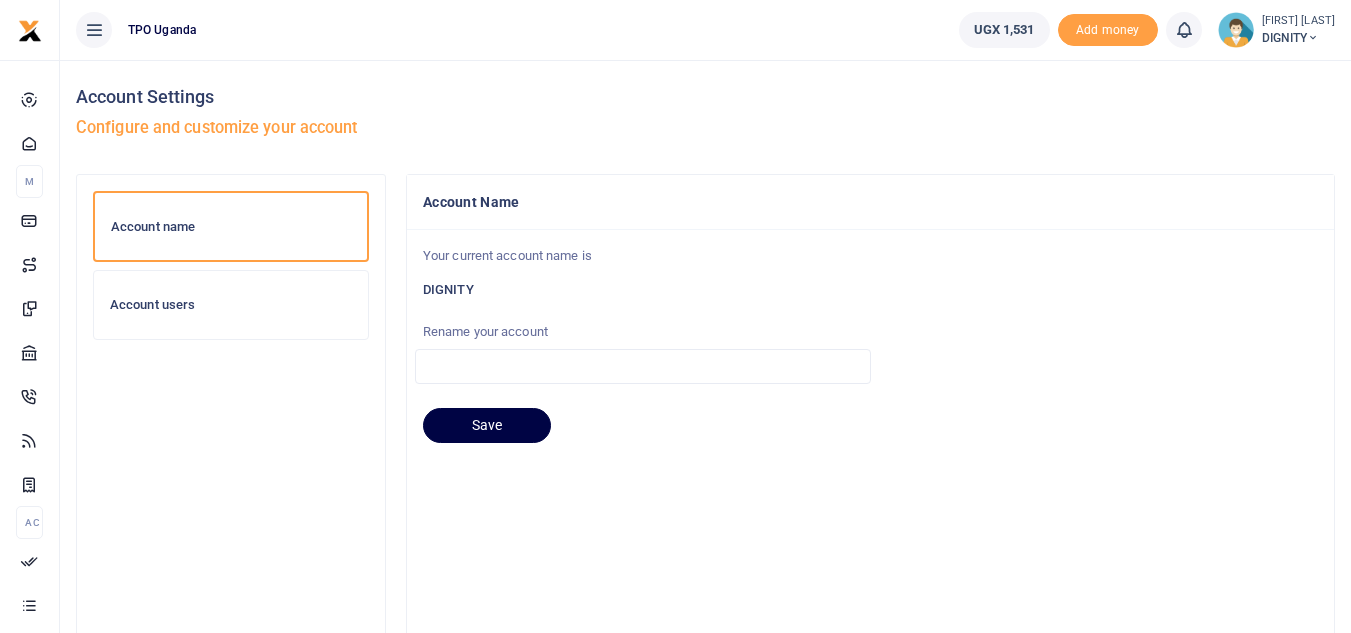 click on "Account users" at bounding box center (231, 305) 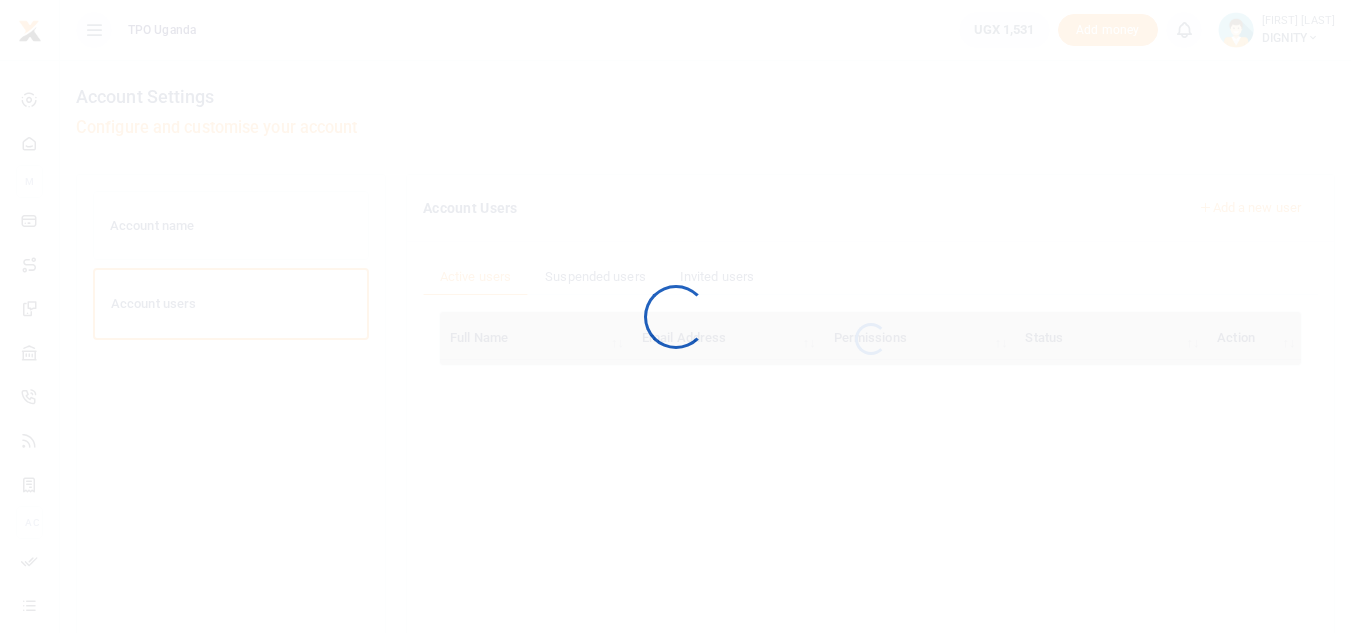 scroll, scrollTop: 0, scrollLeft: 0, axis: both 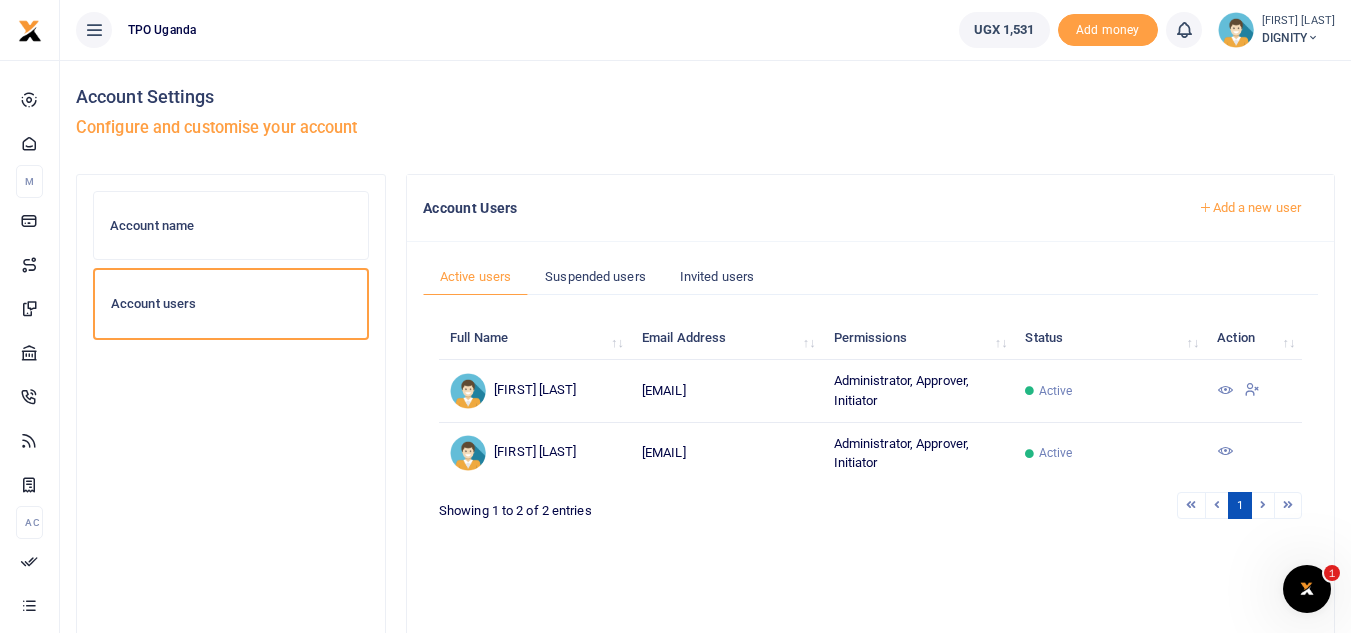 click at bounding box center (1252, 389) 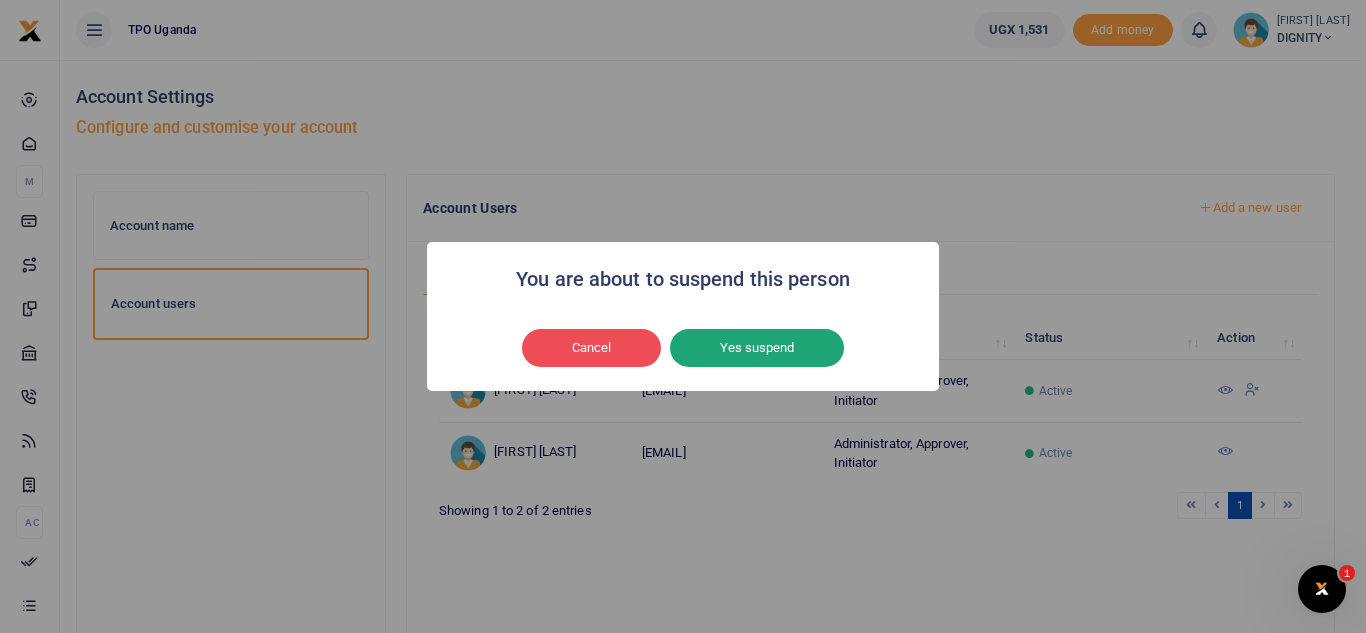 click on "Yes suspend" at bounding box center (757, 348) 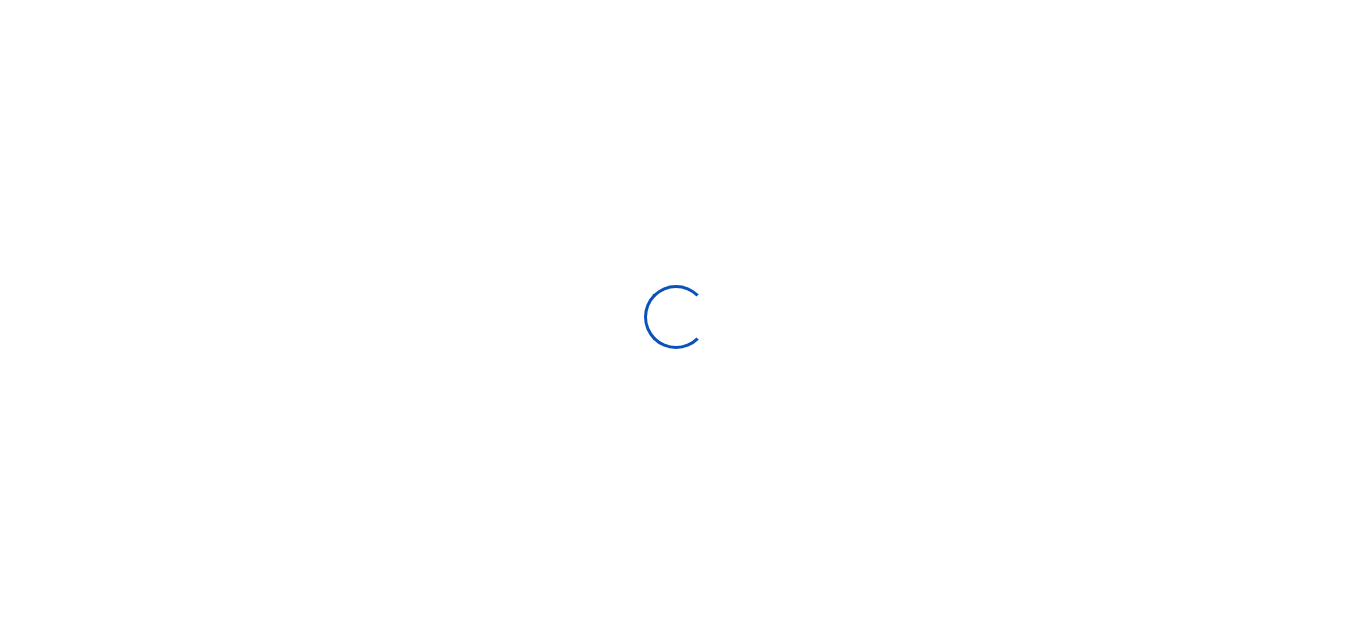 scroll, scrollTop: 0, scrollLeft: 0, axis: both 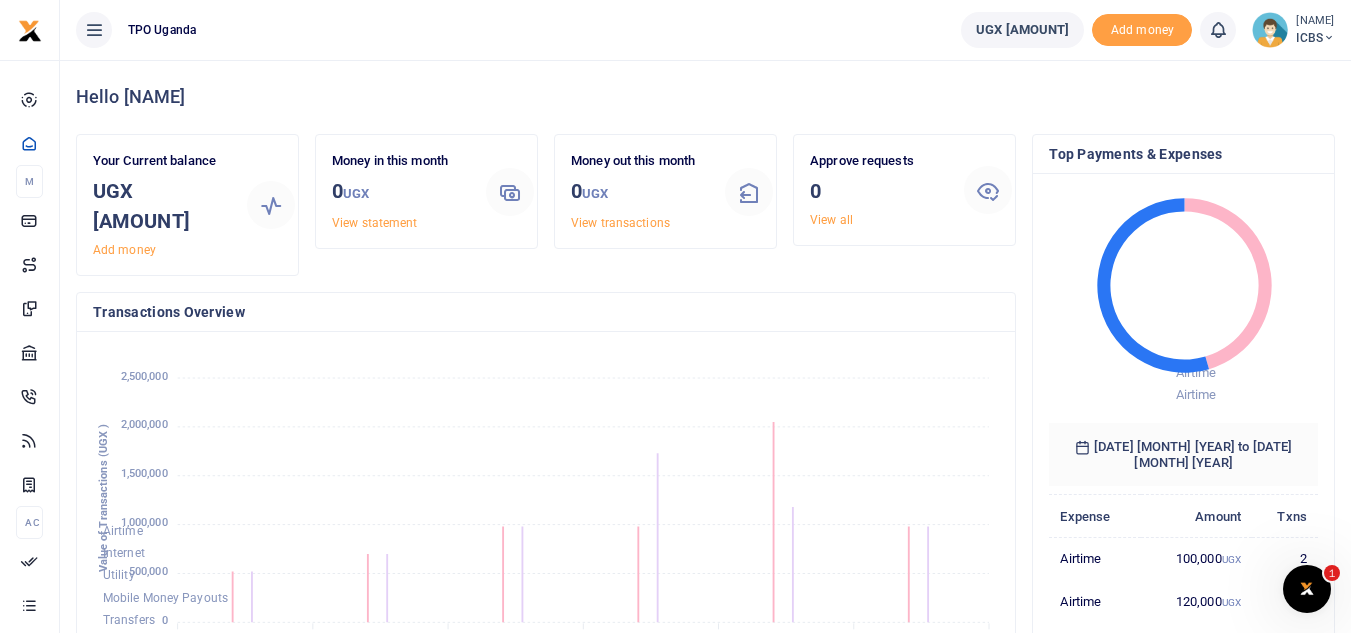 click at bounding box center (1329, 38) 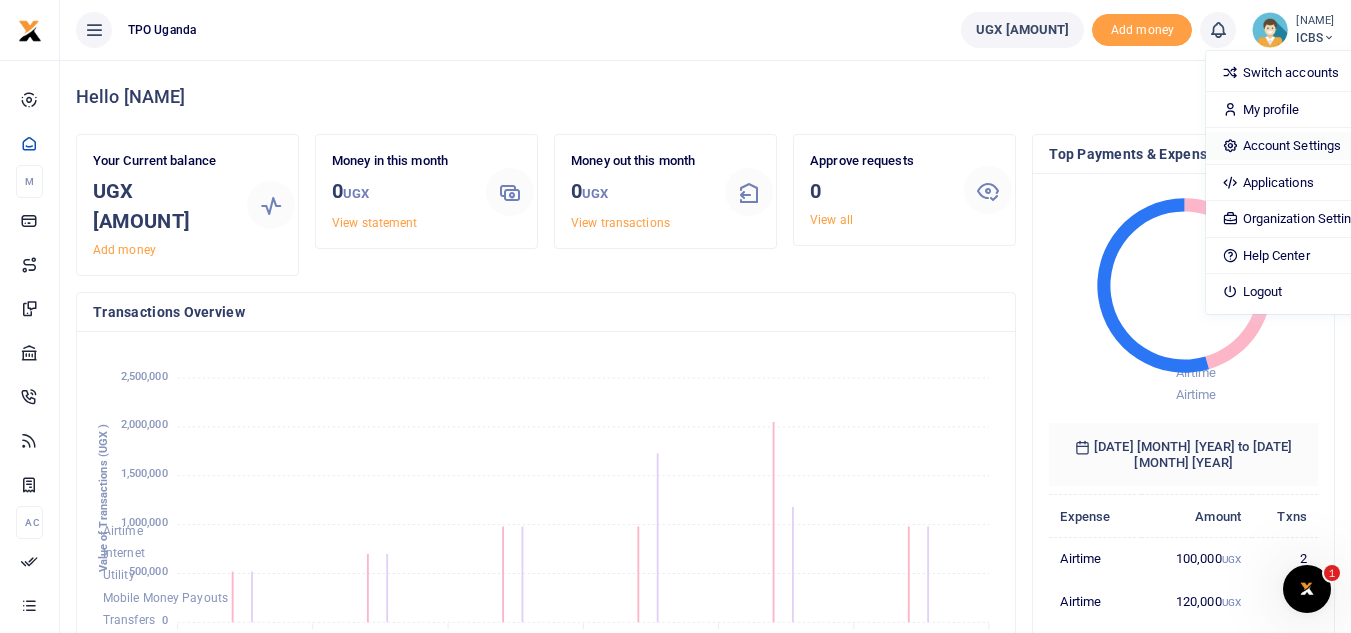 click on "Account Settings" at bounding box center (1293, 146) 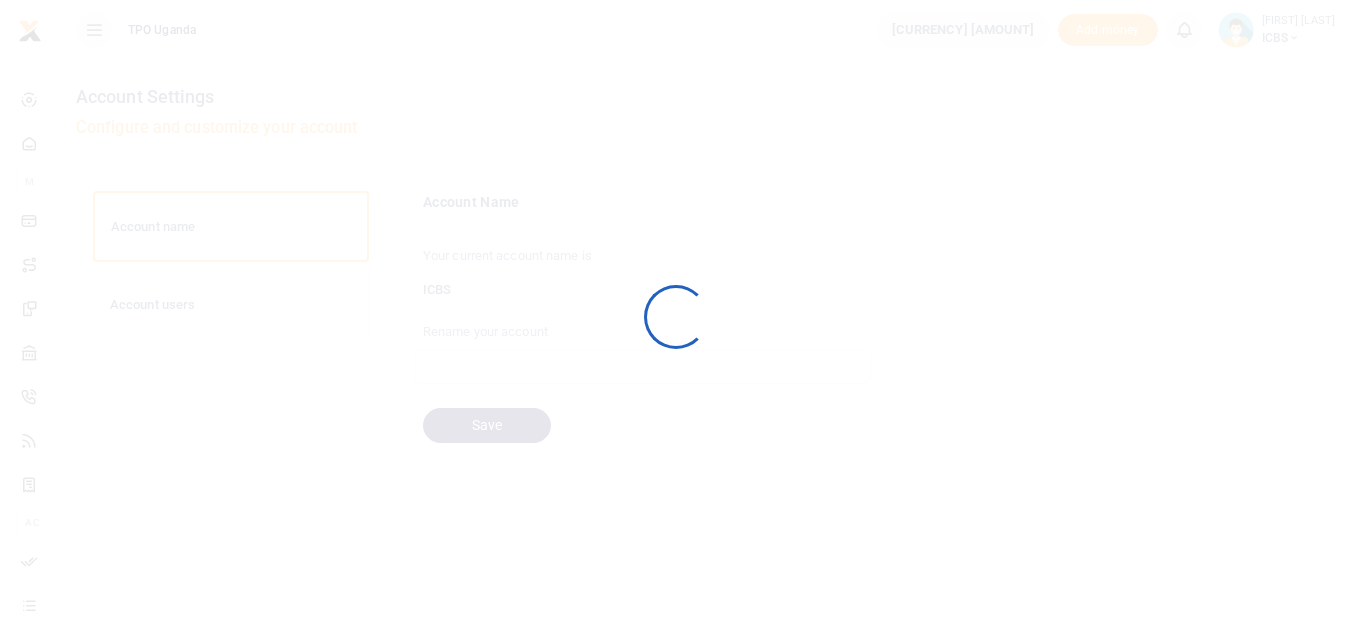 scroll, scrollTop: 0, scrollLeft: 0, axis: both 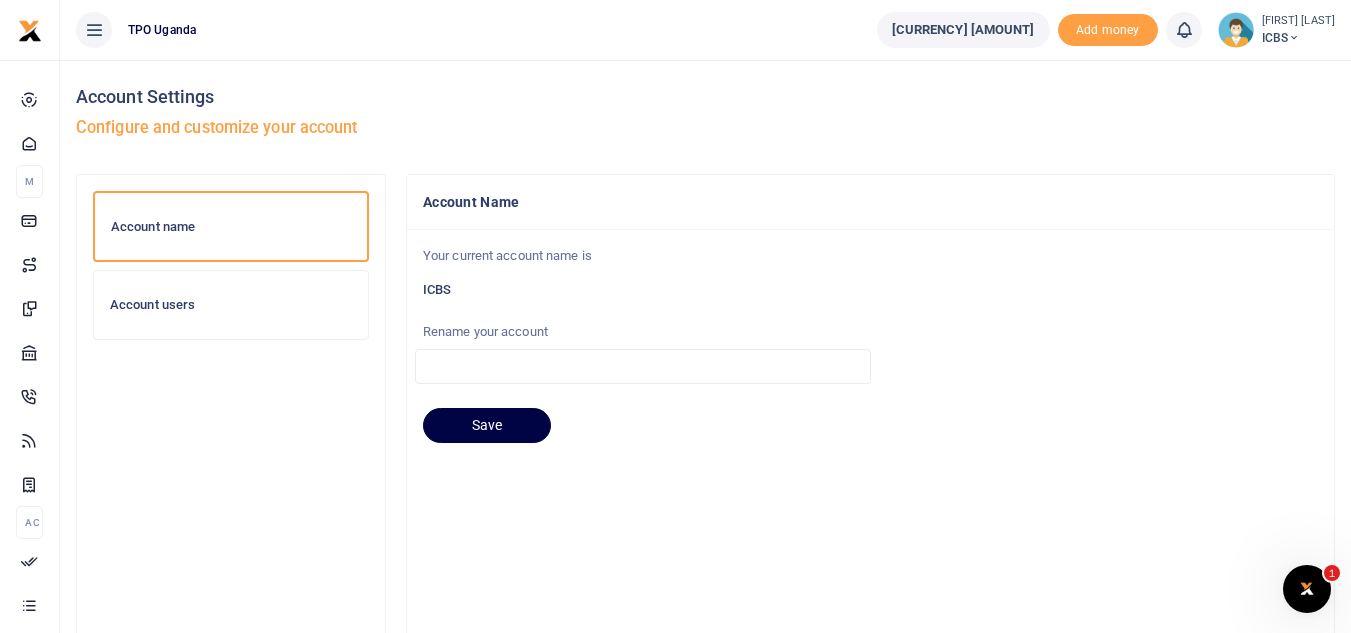 click on "Account users" at bounding box center (231, 305) 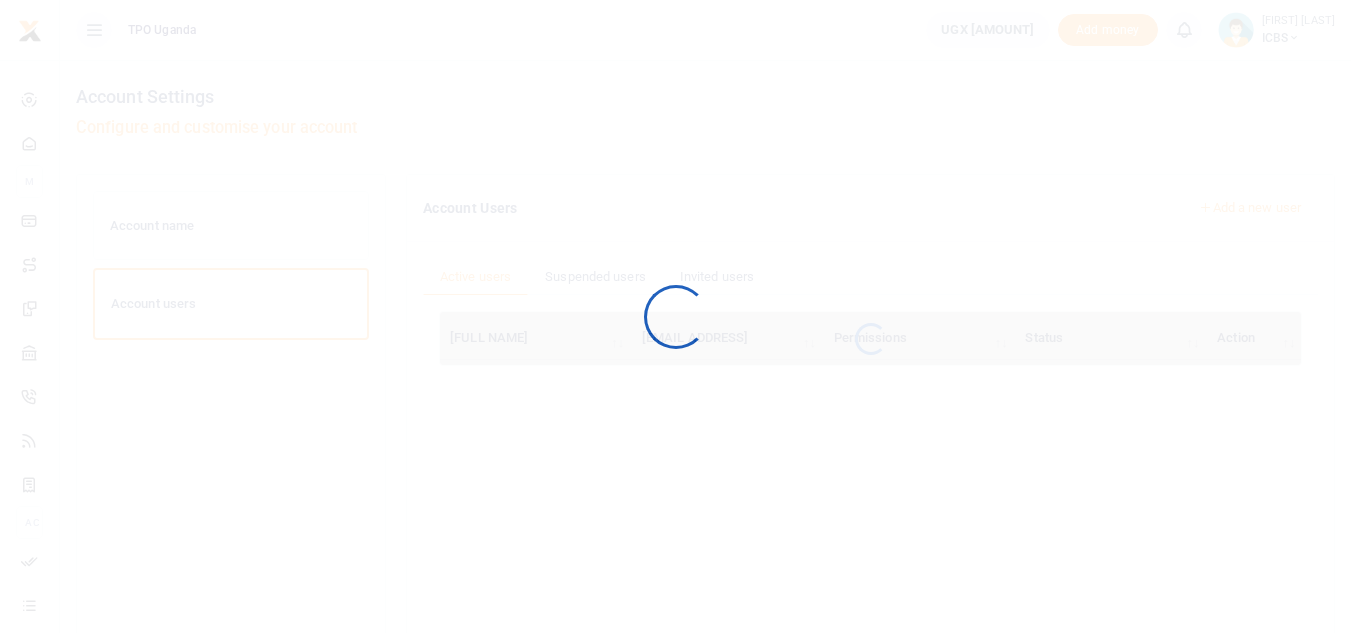 scroll, scrollTop: 0, scrollLeft: 0, axis: both 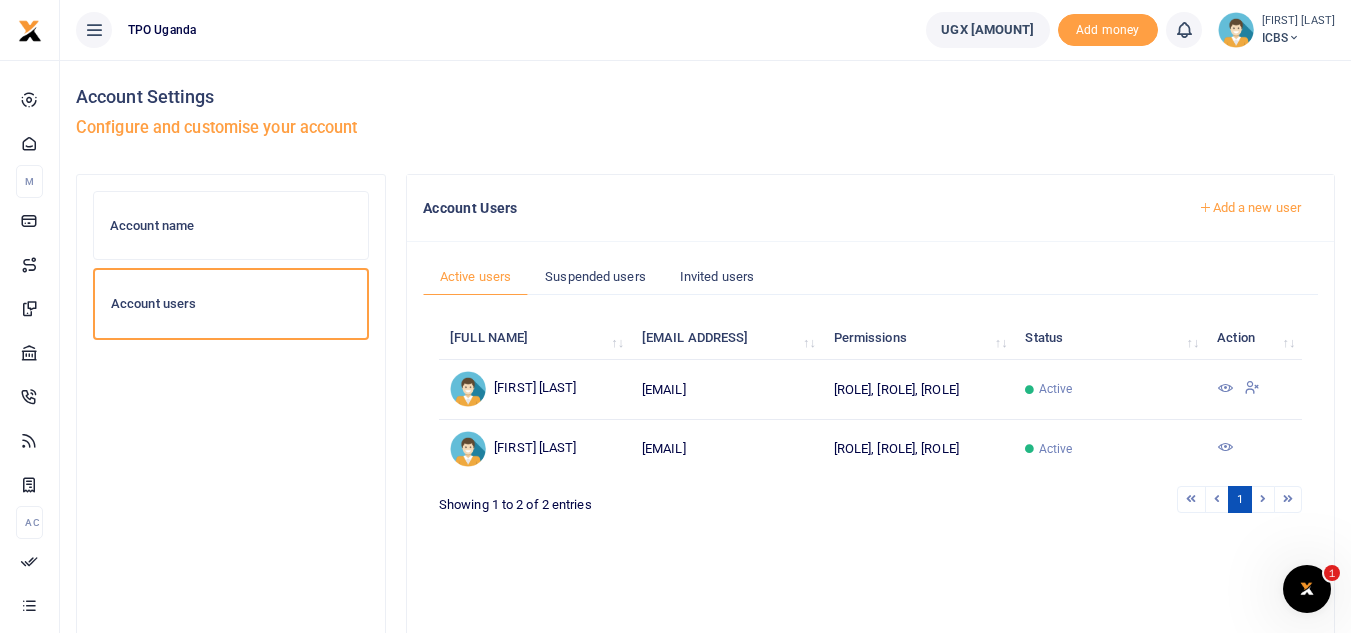 click at bounding box center (1252, 387) 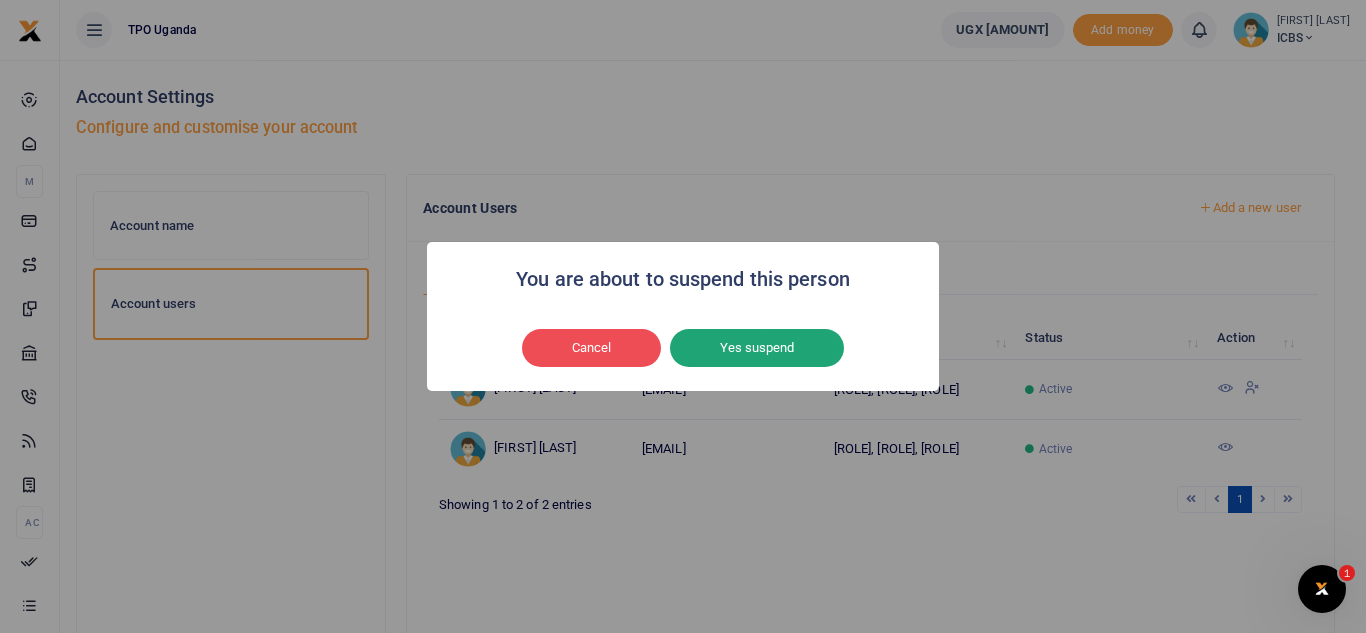 click on "Yes suspend" at bounding box center [757, 348] 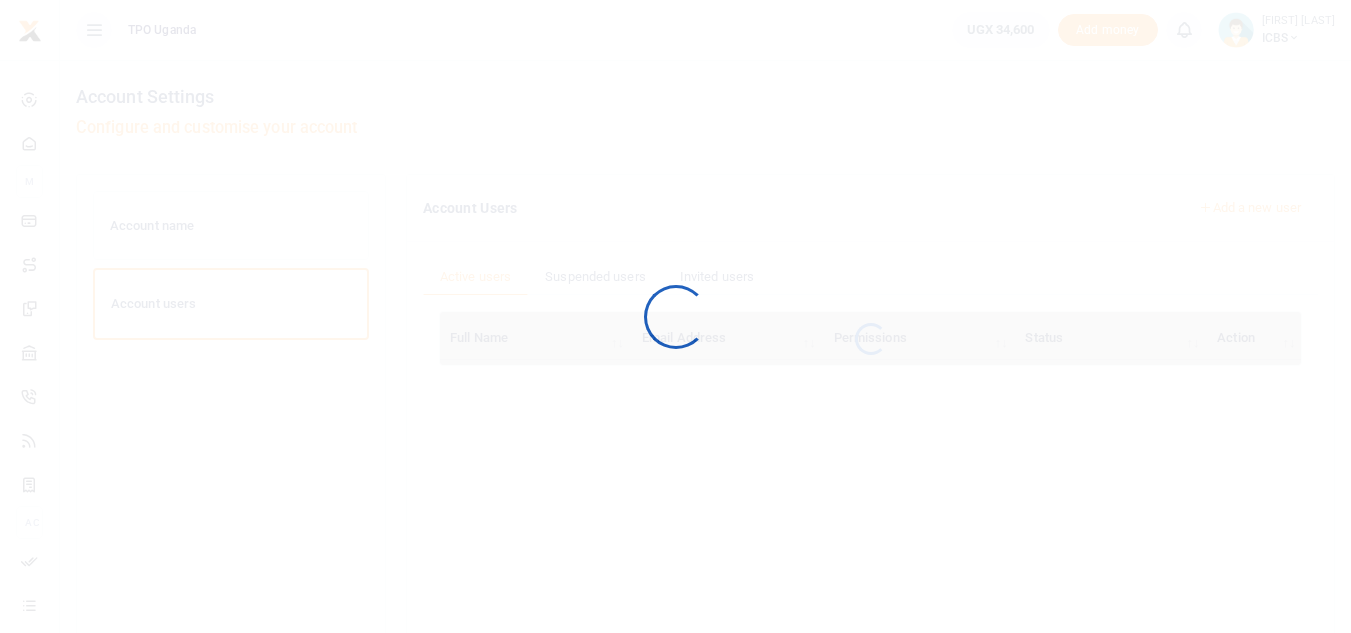 scroll, scrollTop: 0, scrollLeft: 0, axis: both 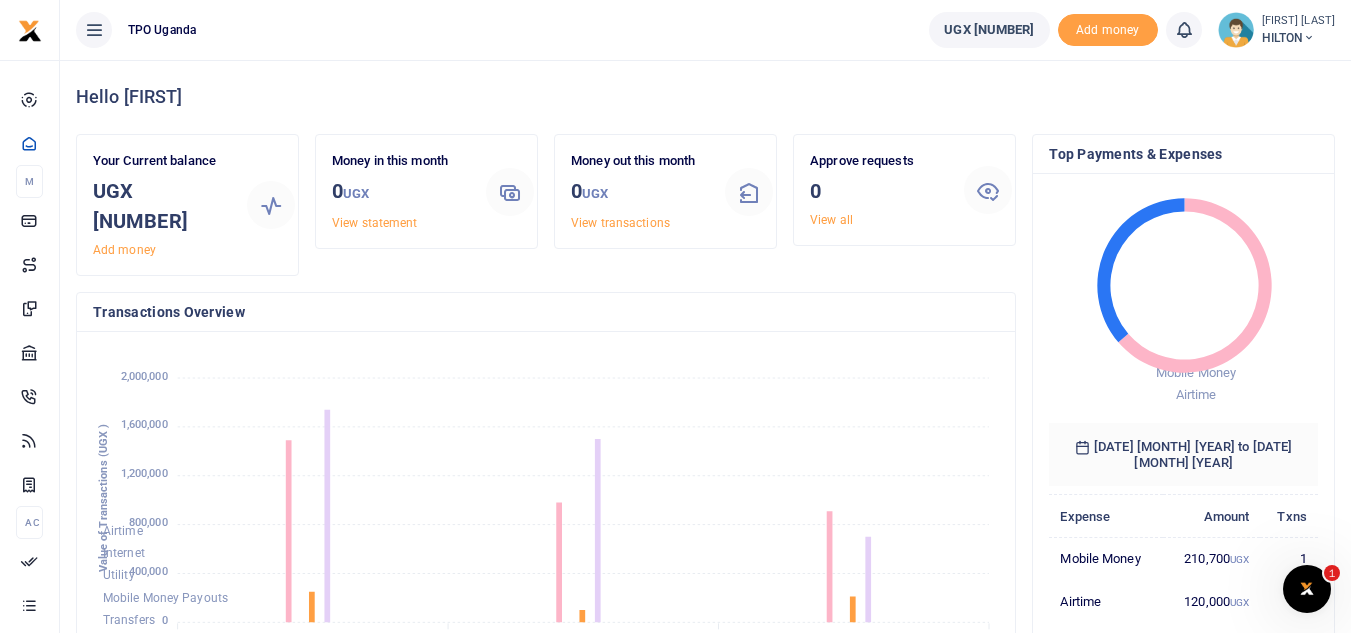 click at bounding box center [1309, 38] 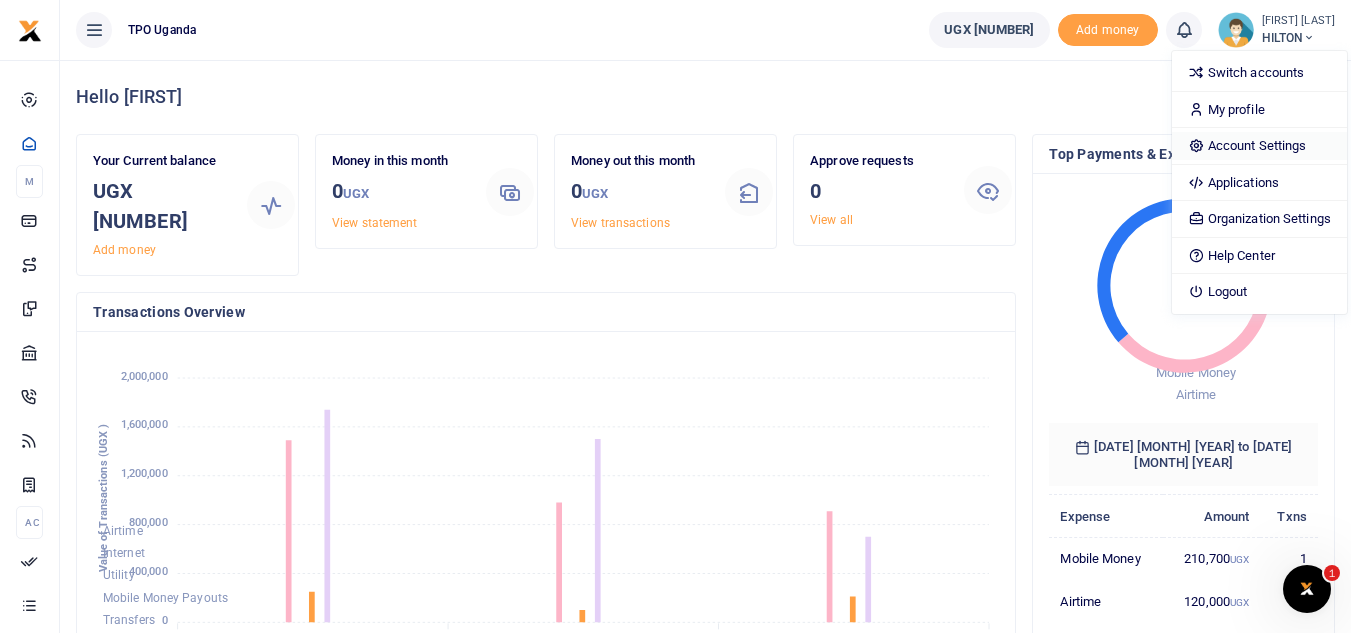 click on "Account Settings" at bounding box center (1259, 146) 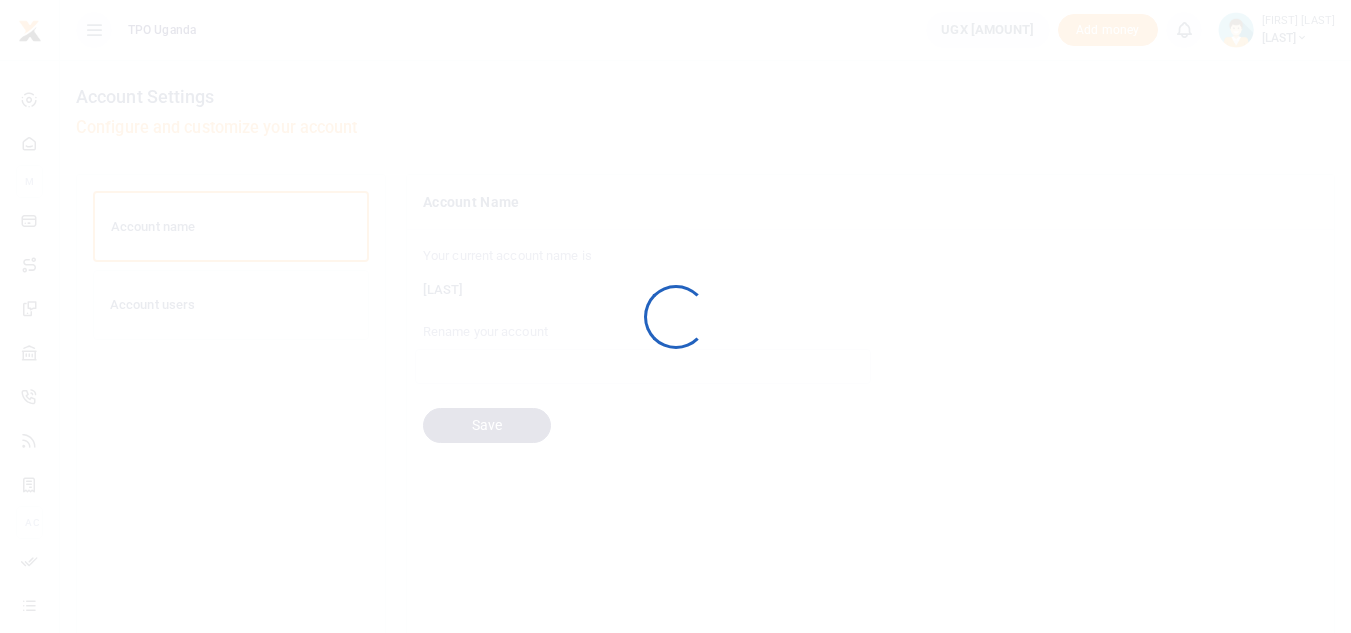 scroll, scrollTop: 0, scrollLeft: 0, axis: both 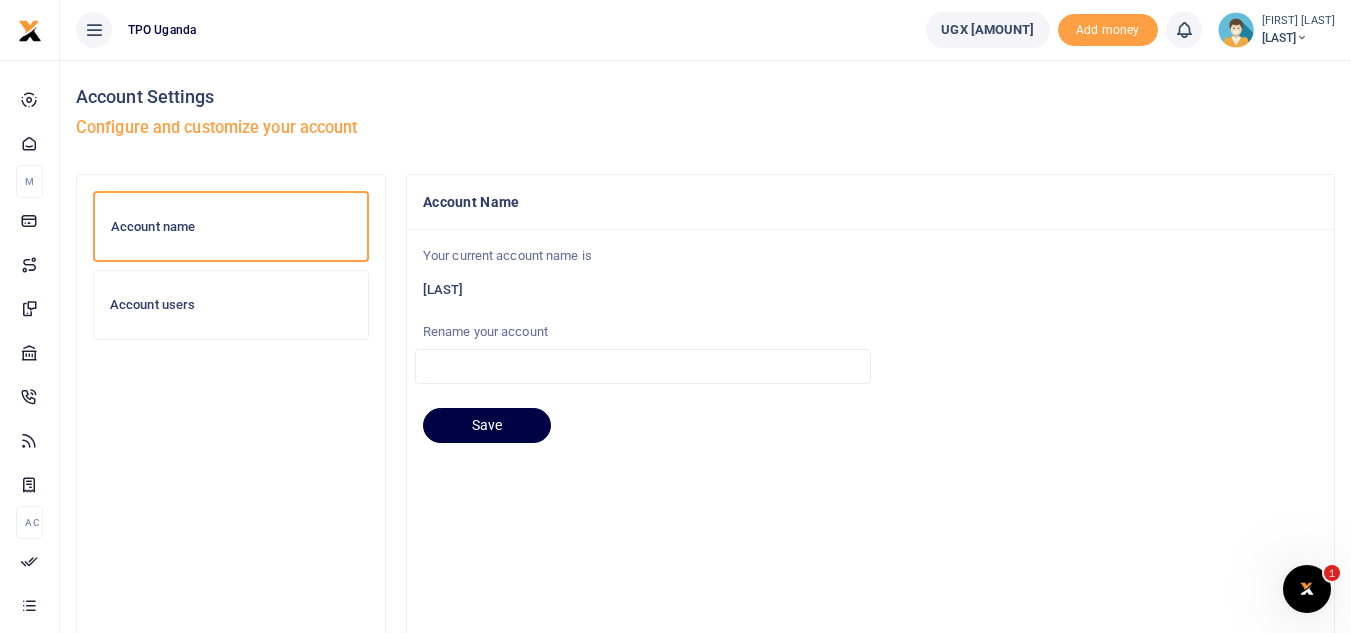 click on "Account users" at bounding box center [231, 305] 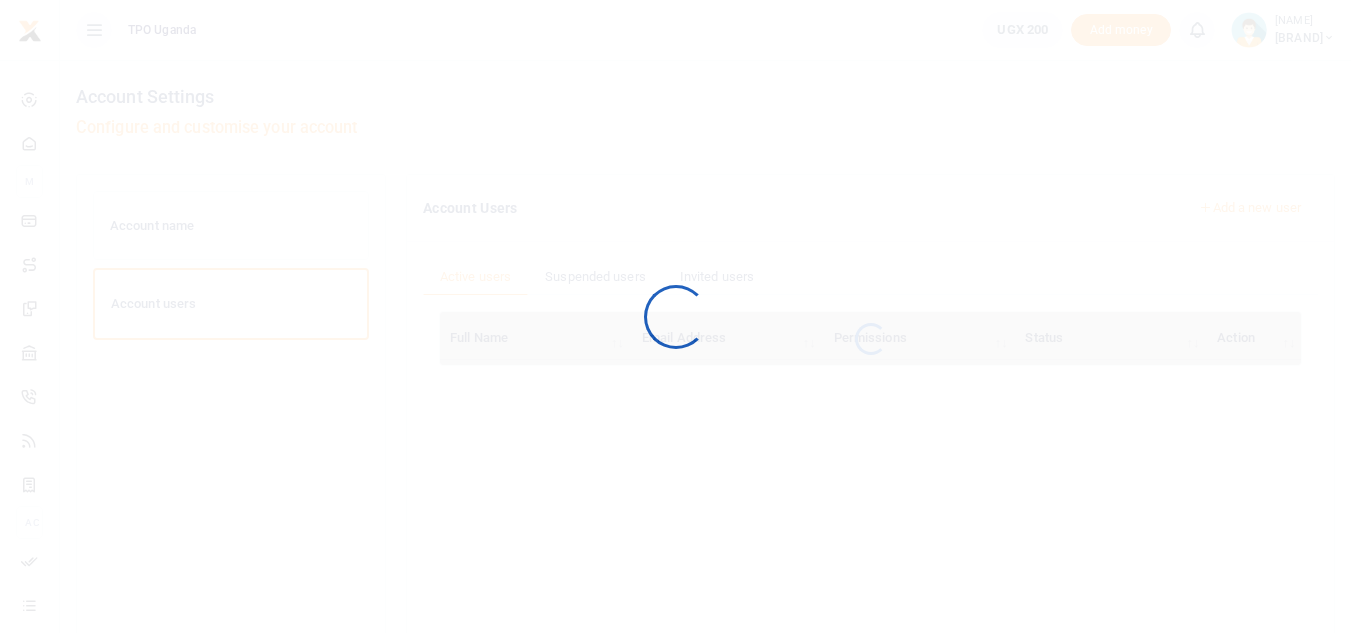 scroll, scrollTop: 0, scrollLeft: 0, axis: both 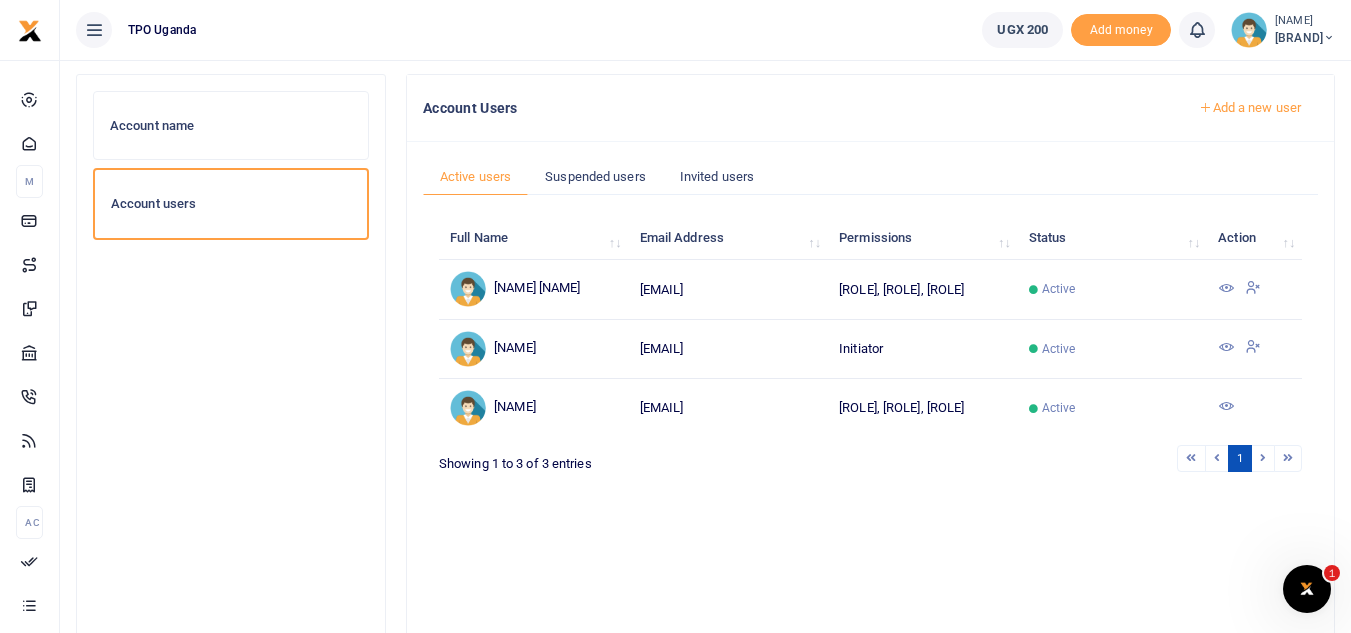 click at bounding box center [1253, 346] 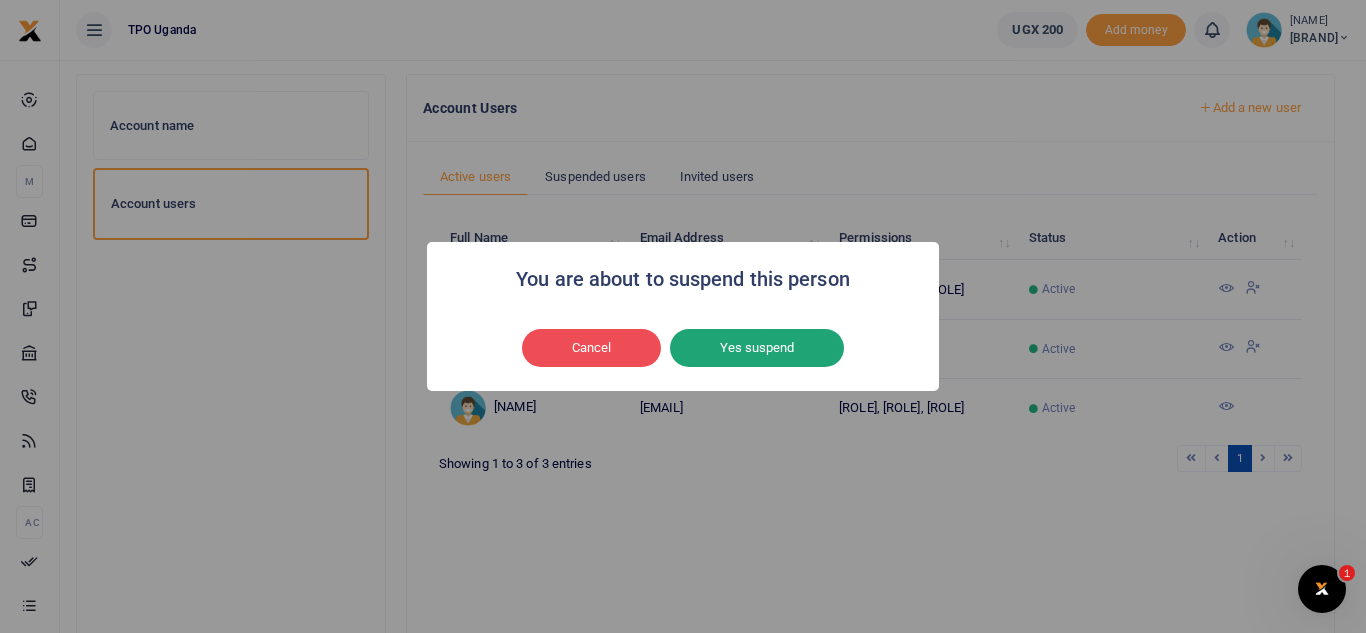 click on "Yes suspend" at bounding box center (757, 348) 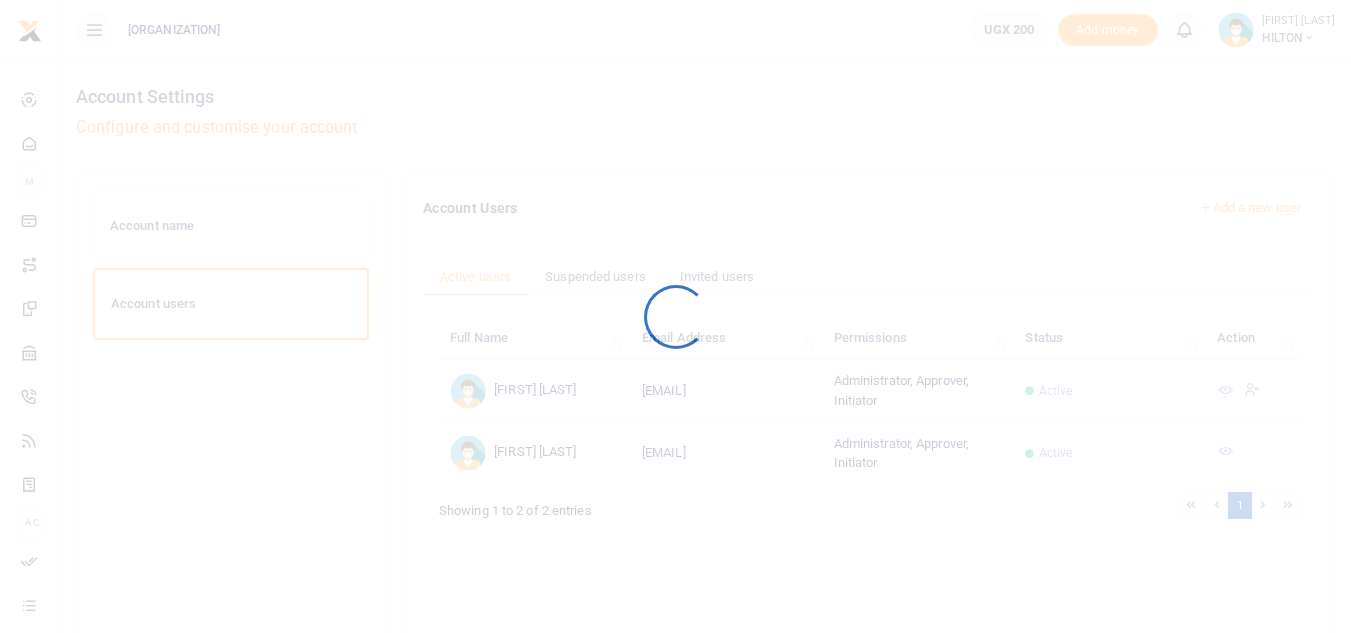 scroll, scrollTop: 100, scrollLeft: 0, axis: vertical 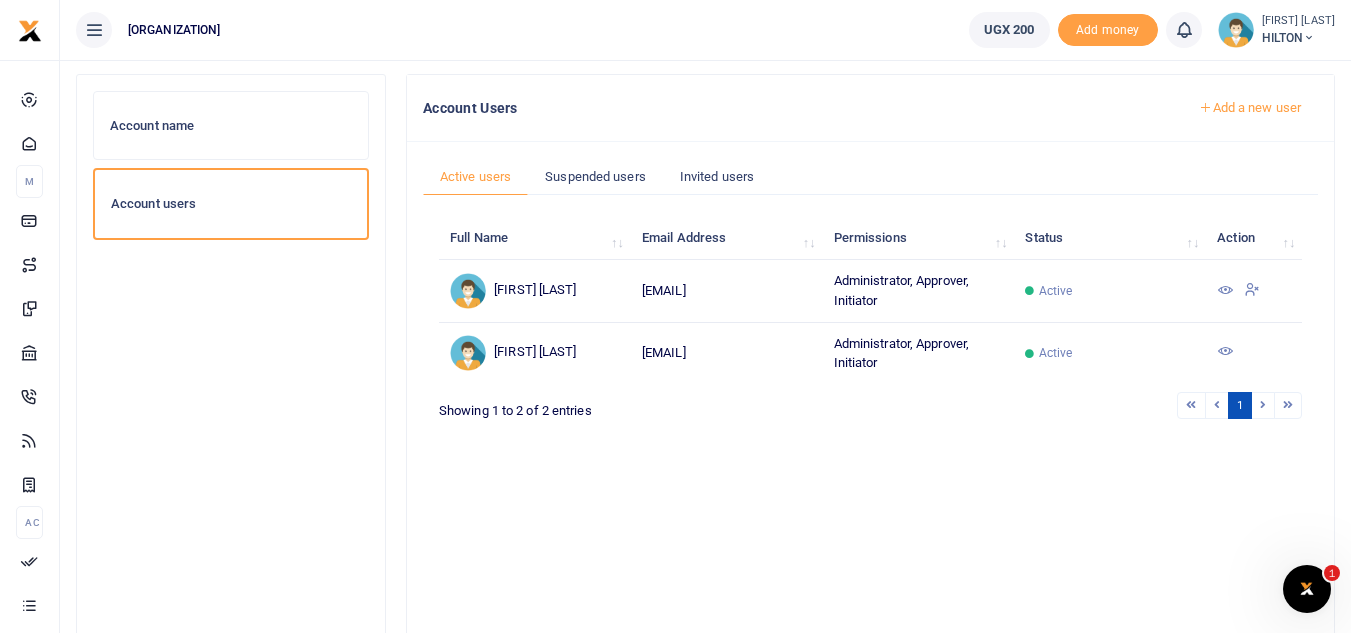 click at bounding box center [1252, 289] 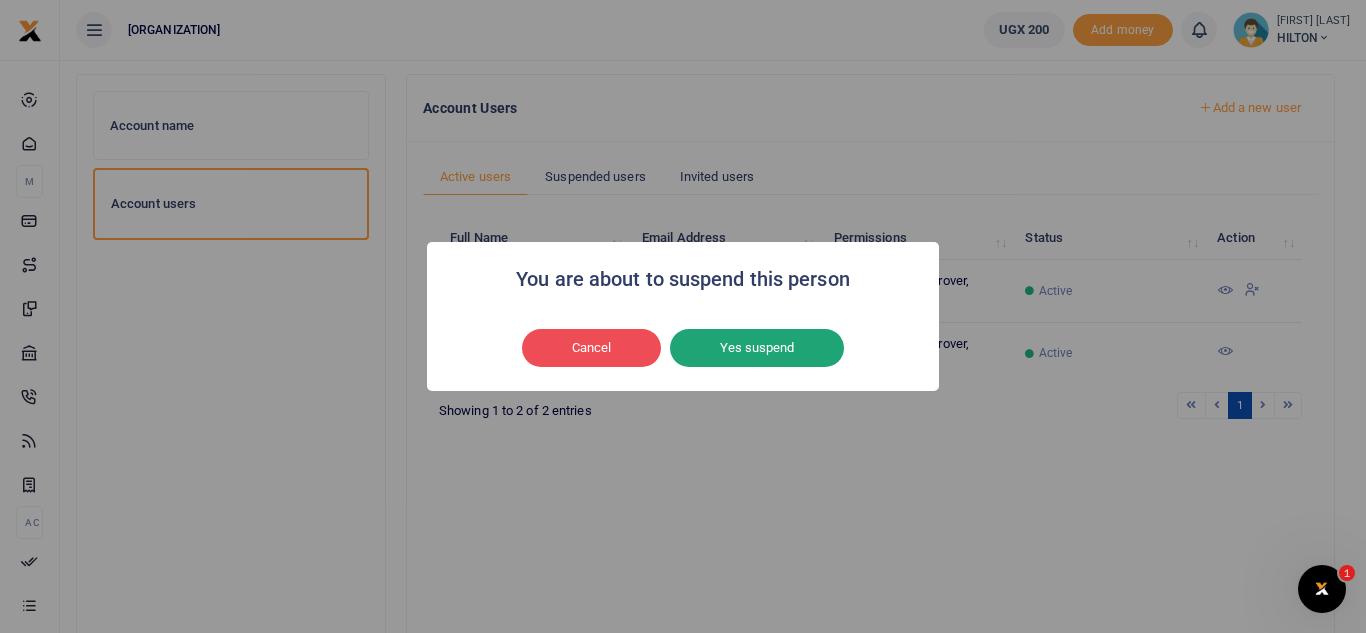 click on "Yes suspend" at bounding box center [757, 348] 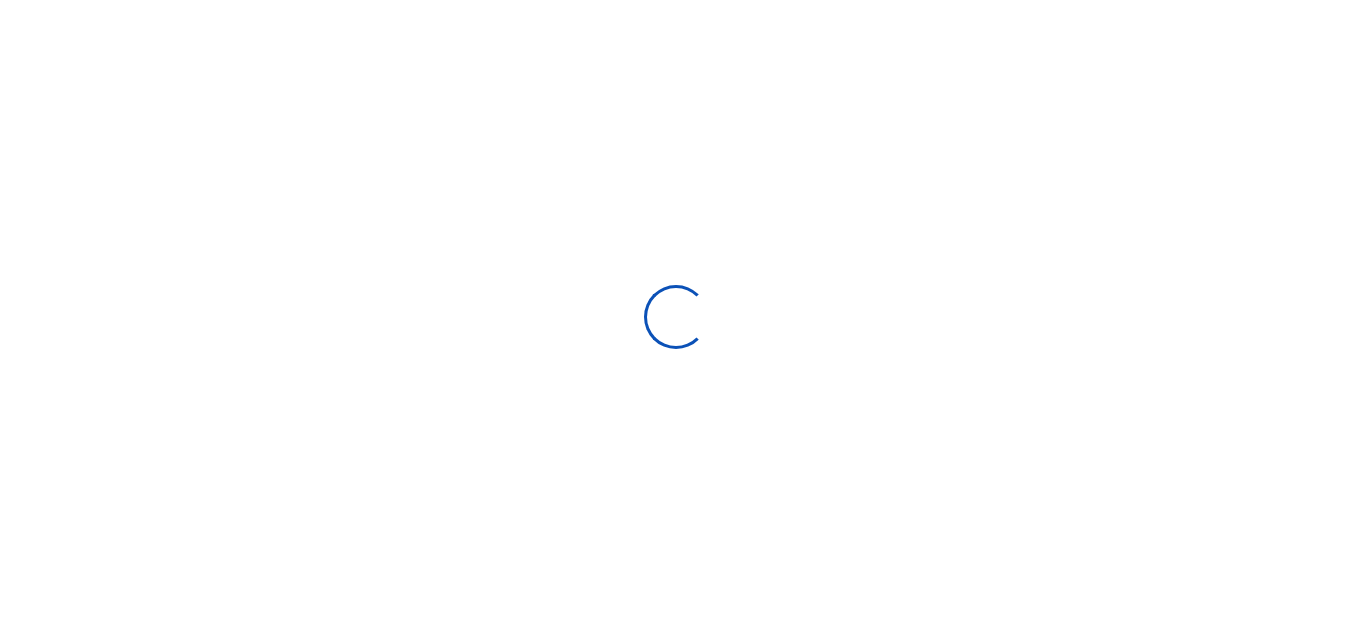 scroll, scrollTop: 100, scrollLeft: 0, axis: vertical 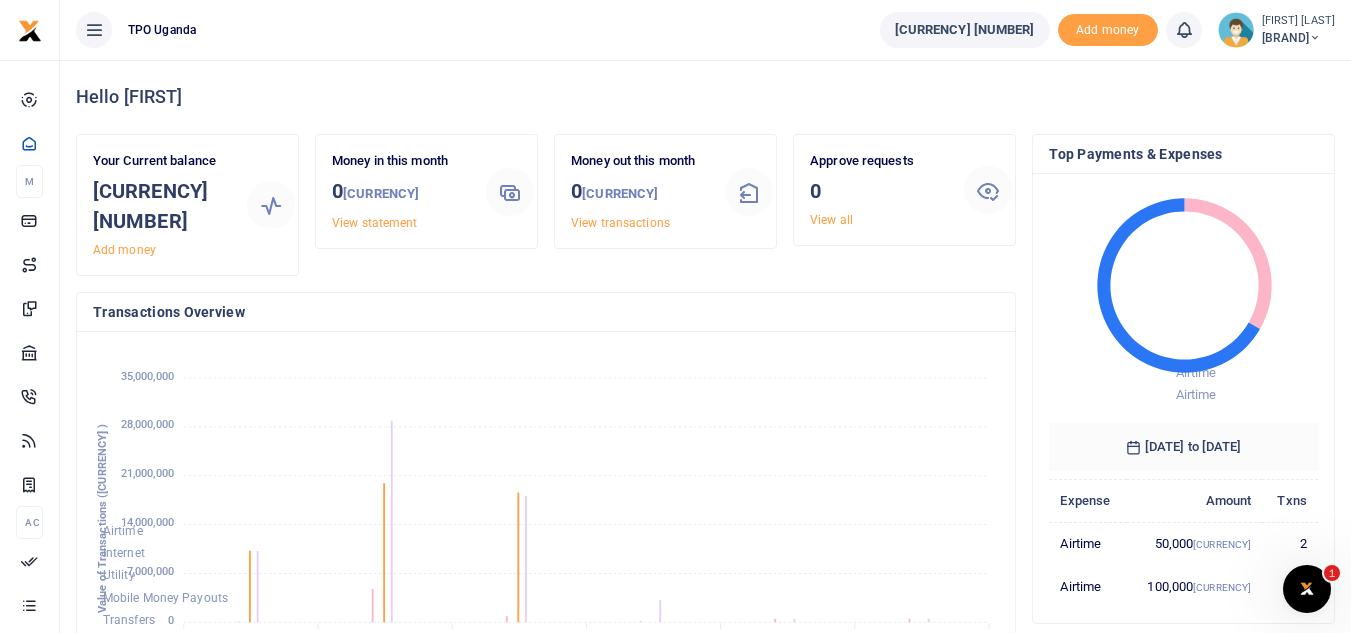 click at bounding box center [1315, 38] 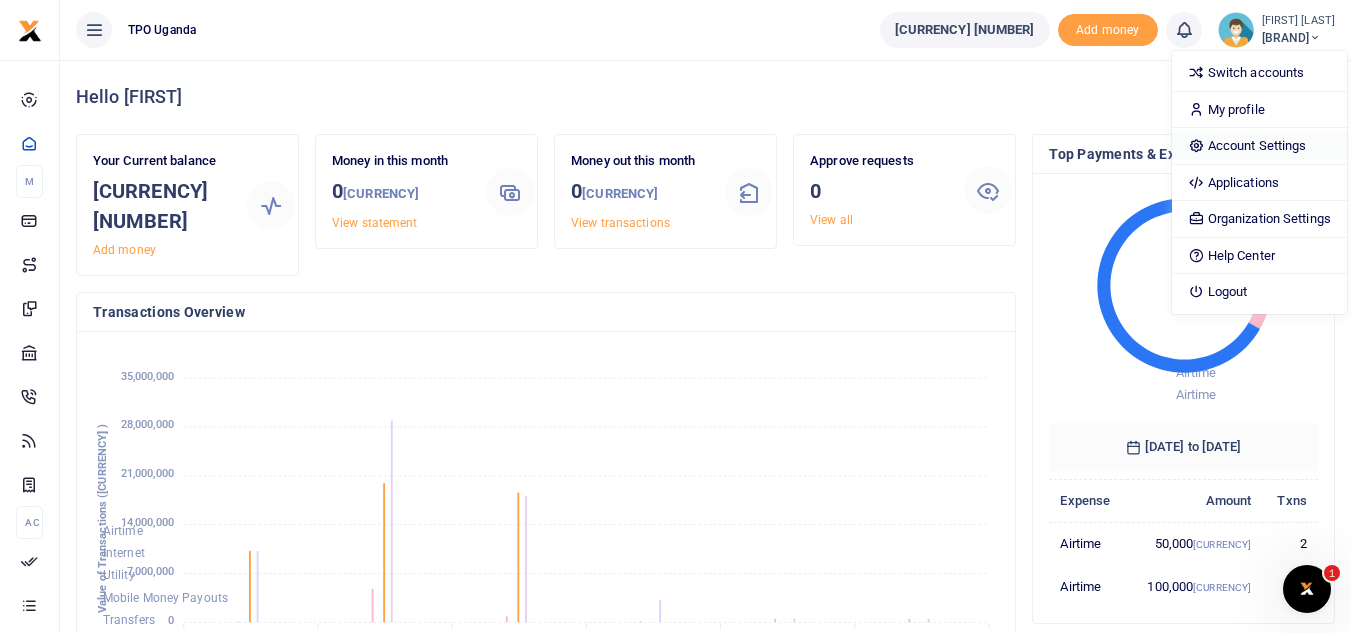 click on "Account Settings" at bounding box center (1259, 146) 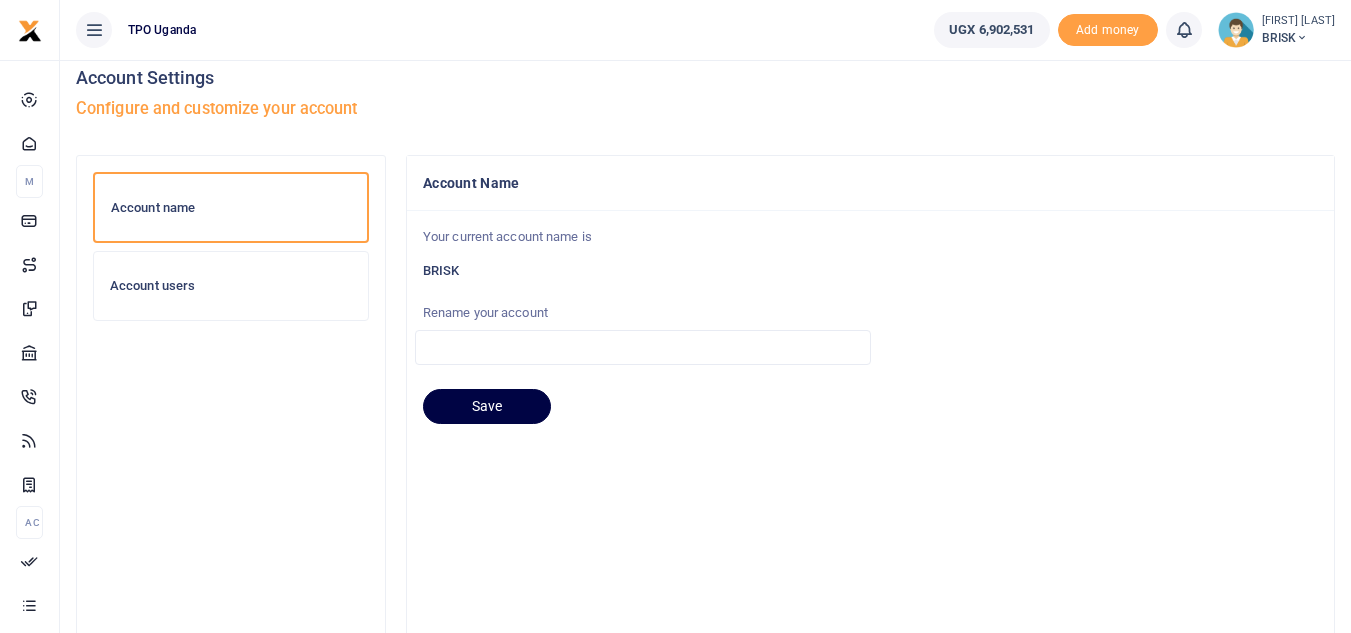 scroll, scrollTop: 0, scrollLeft: 0, axis: both 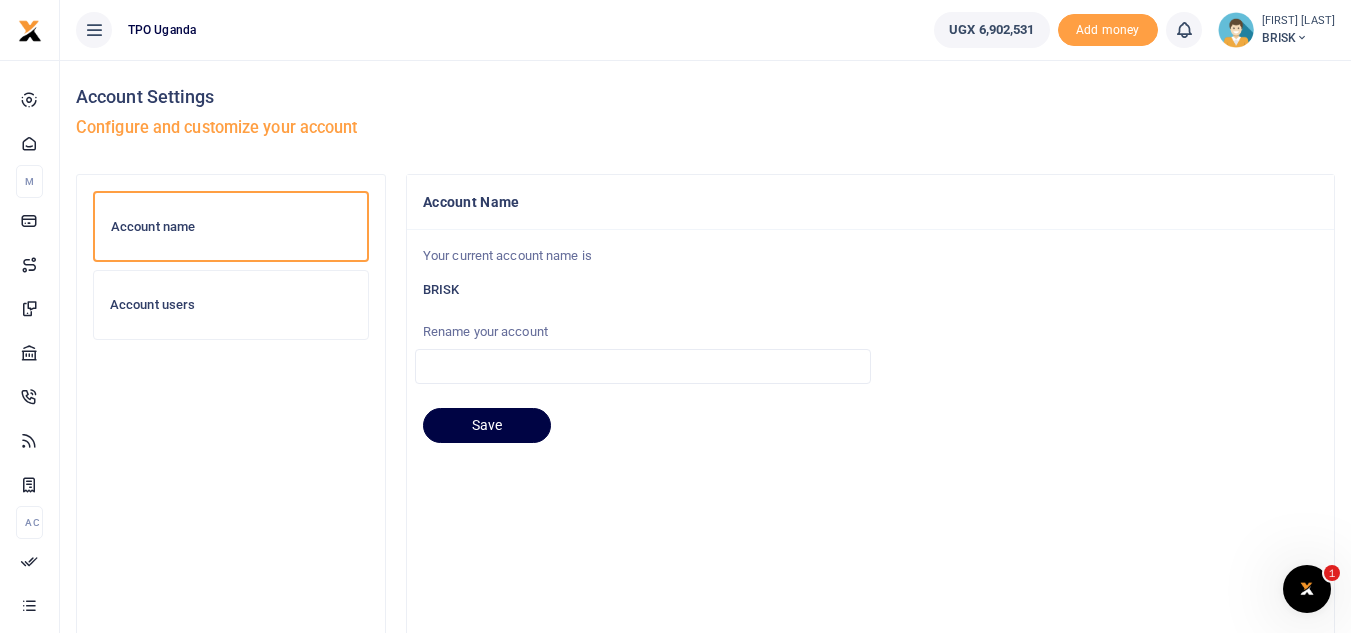 click on "Account users" at bounding box center (231, 305) 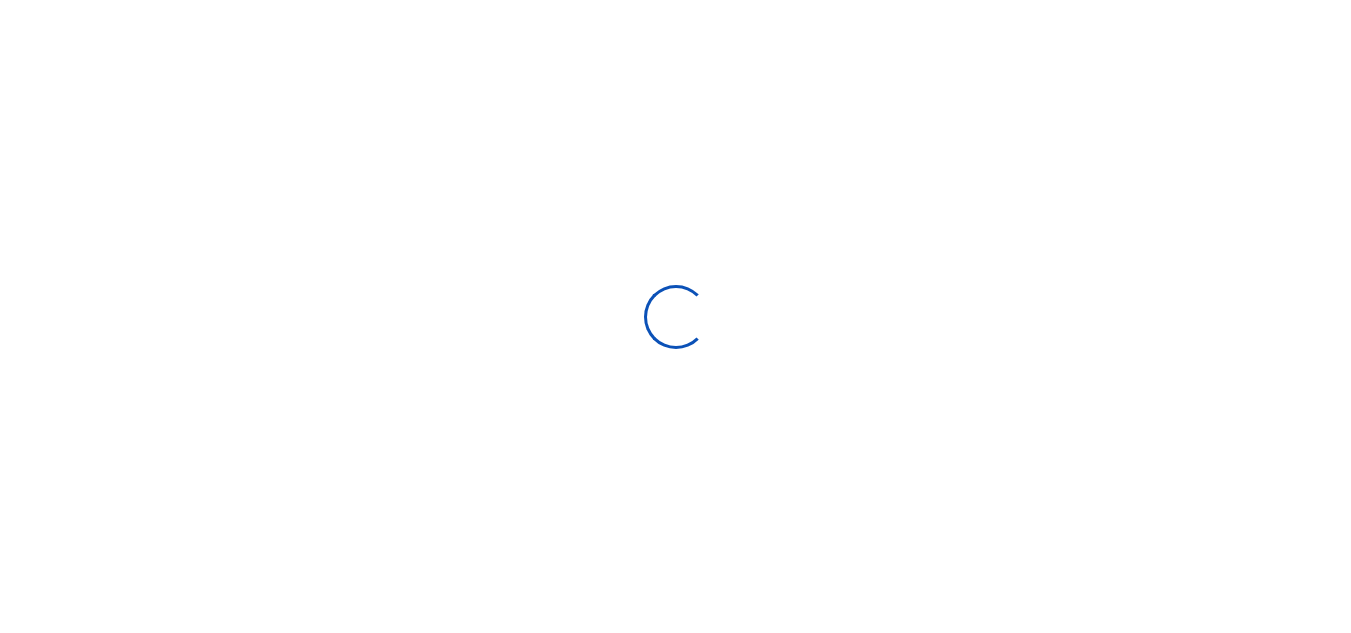 scroll, scrollTop: 0, scrollLeft: 0, axis: both 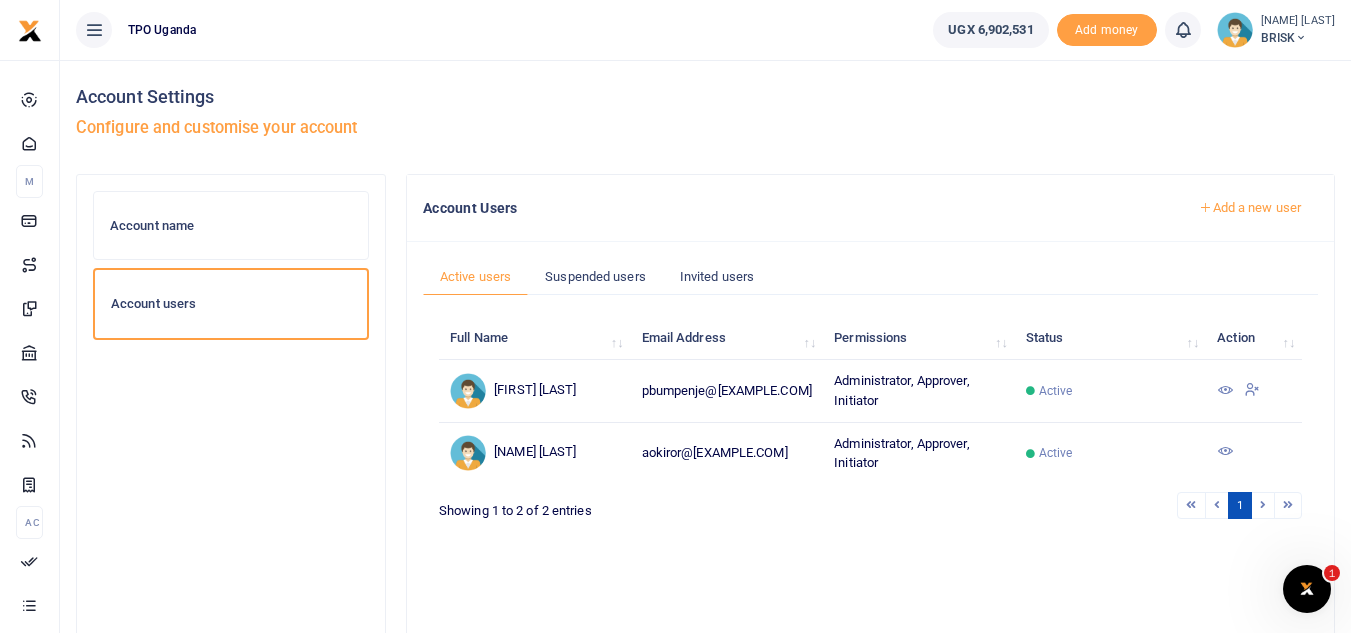 click at bounding box center [1252, 389] 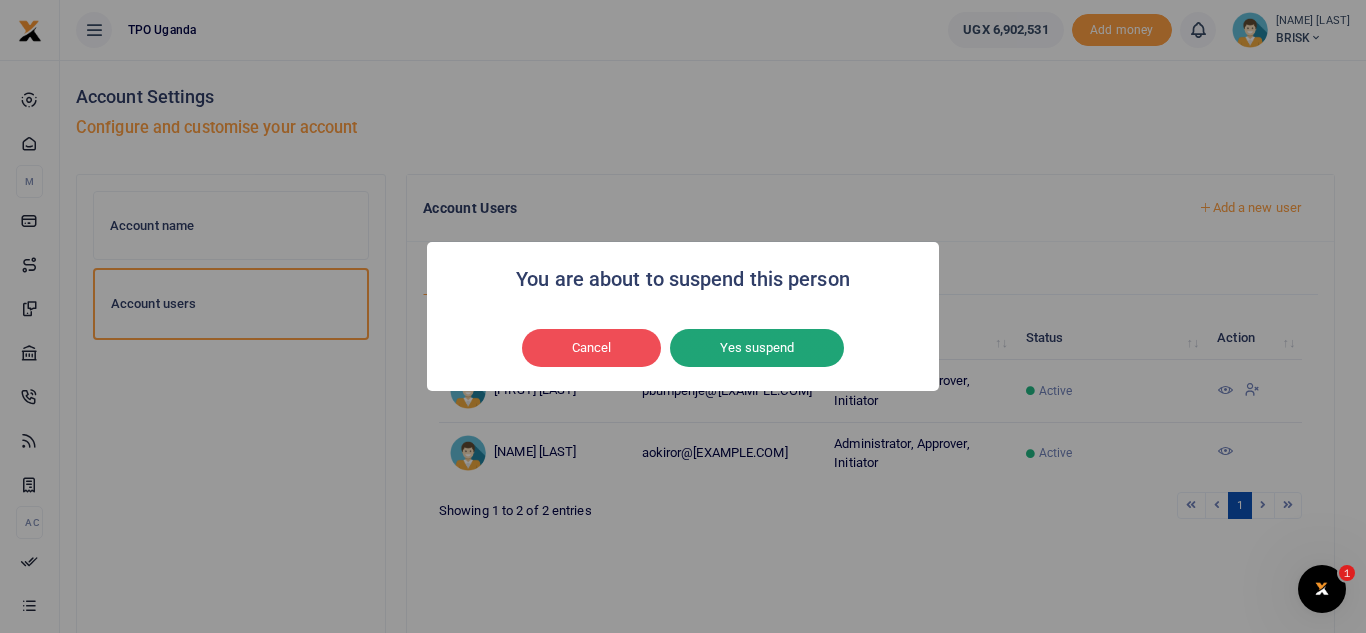 click on "Yes suspend" at bounding box center (757, 348) 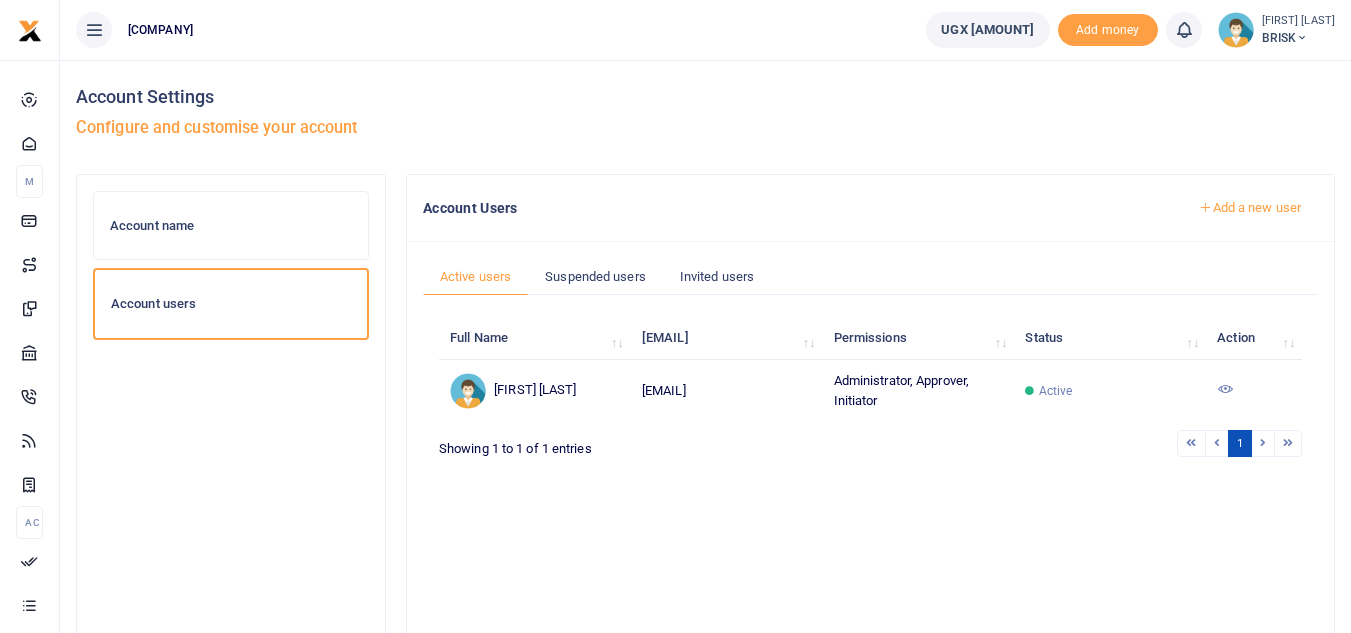 scroll, scrollTop: 100, scrollLeft: 0, axis: vertical 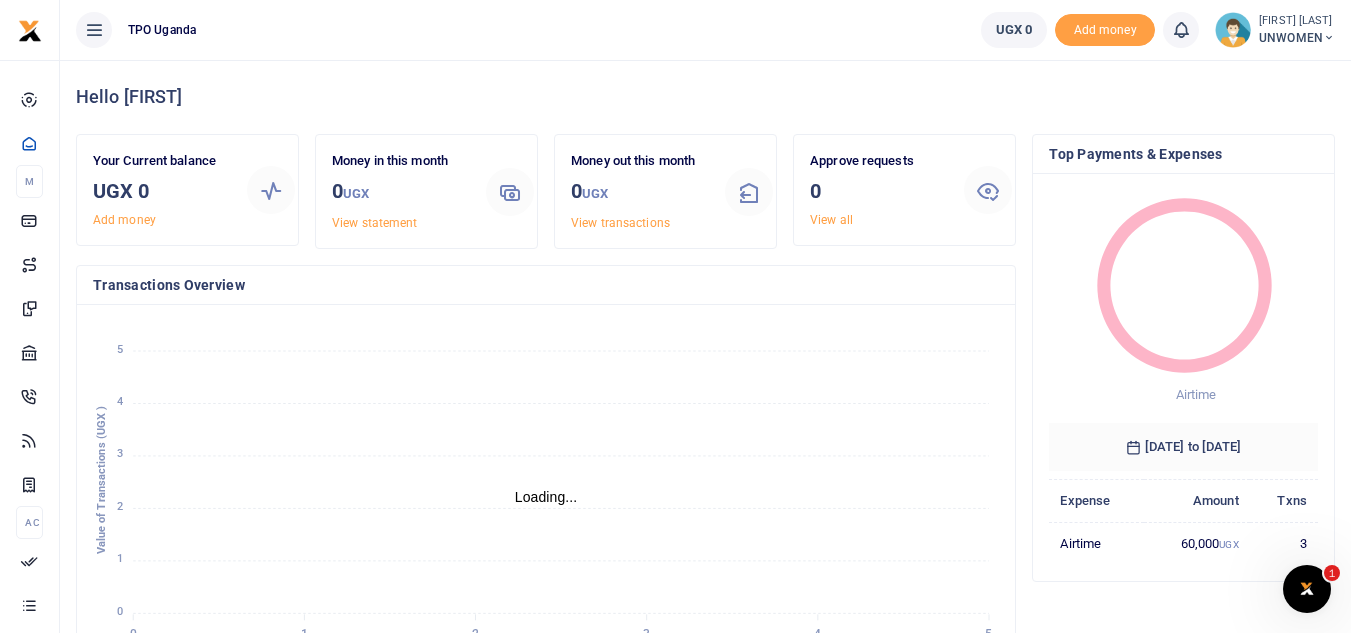 click at bounding box center [1329, 38] 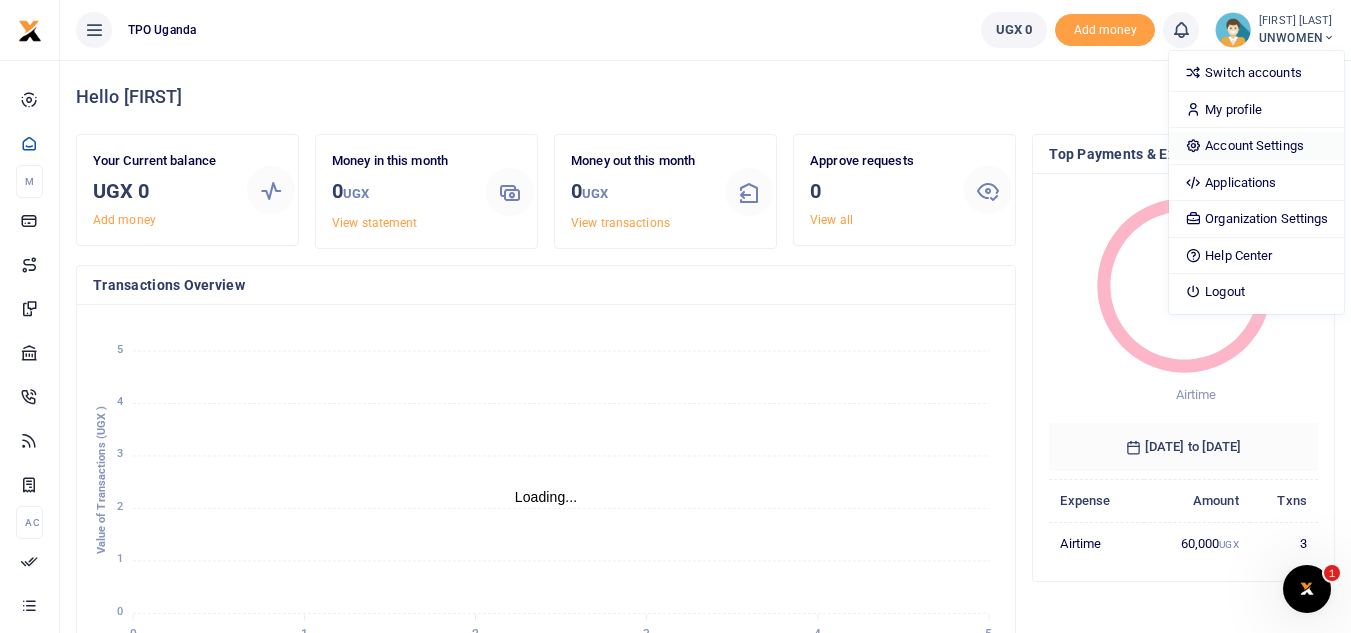click on "Account Settings" at bounding box center [1256, 146] 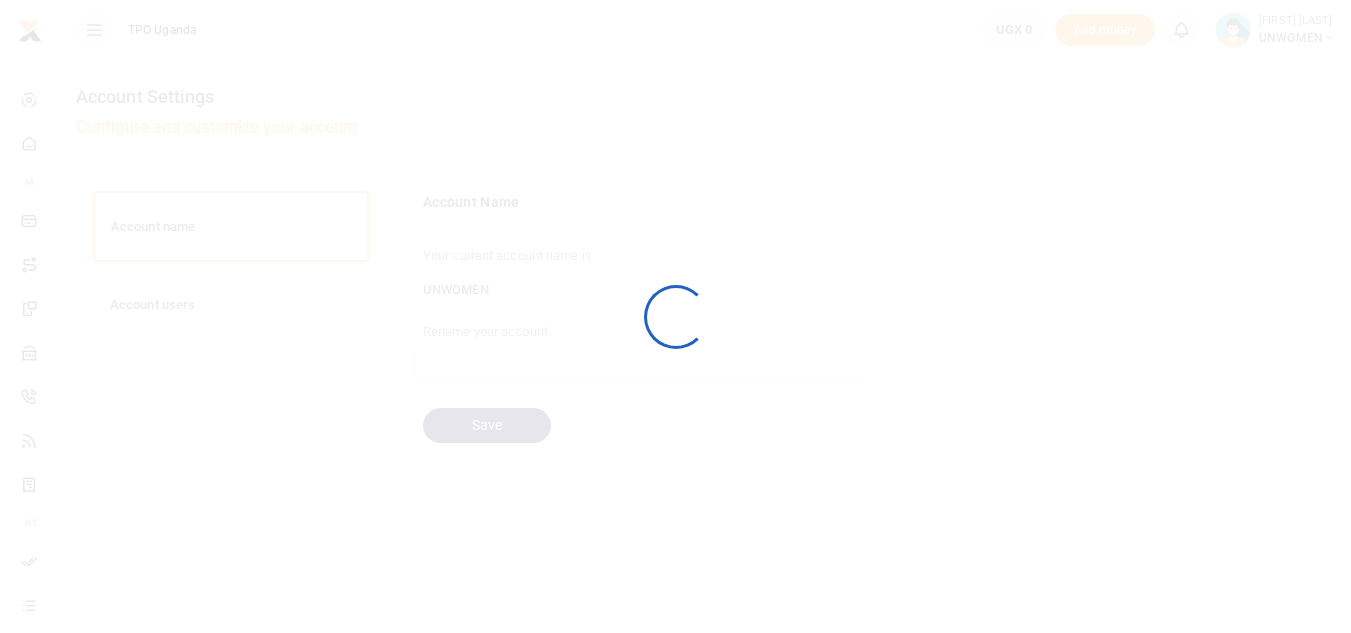 scroll, scrollTop: 0, scrollLeft: 0, axis: both 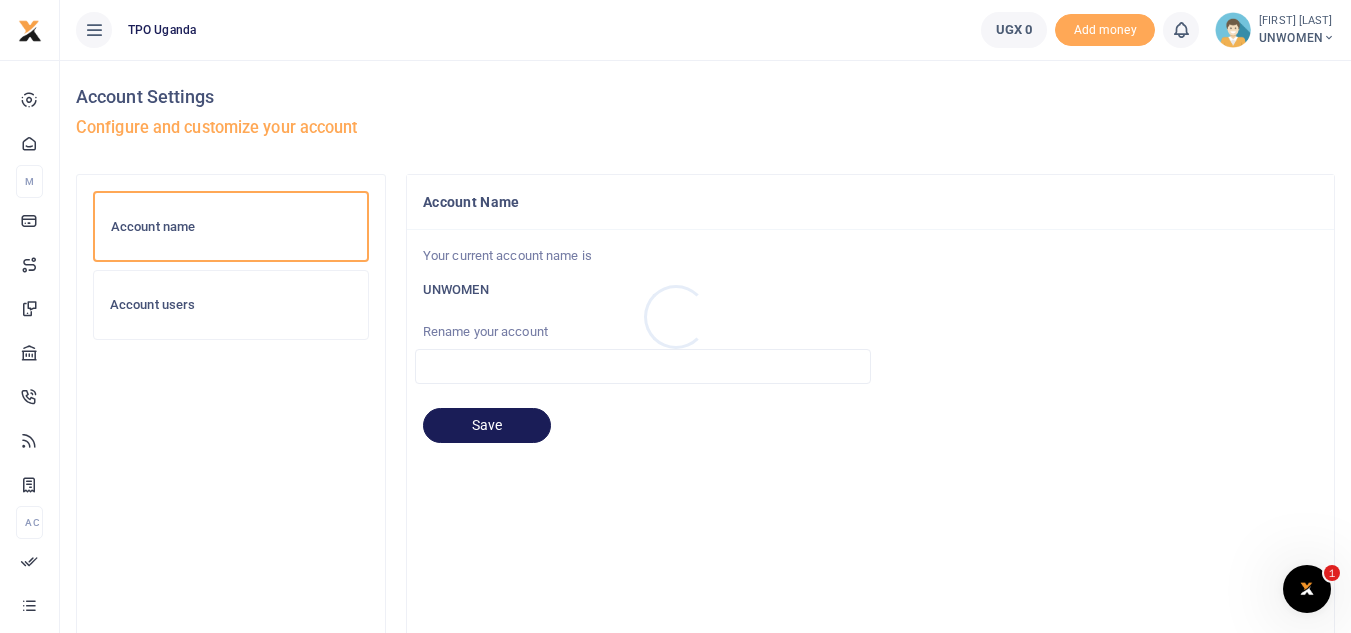 click at bounding box center [675, 316] 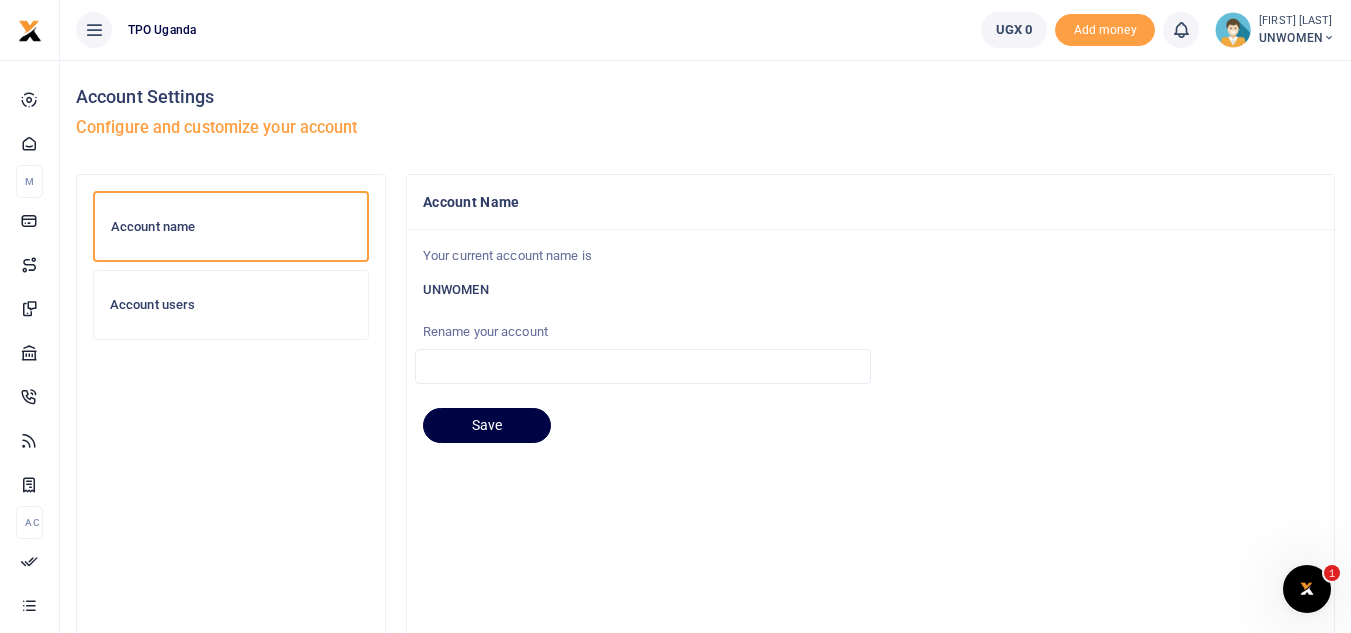 click on "Account users" at bounding box center [231, 305] 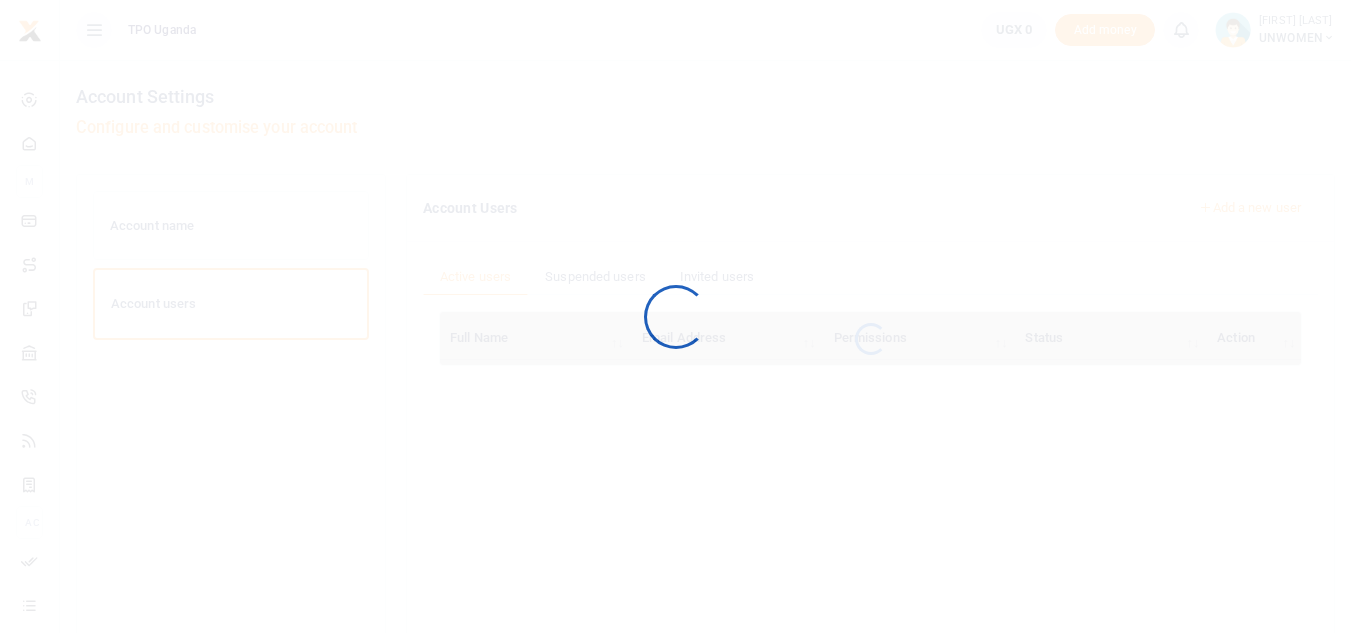 scroll, scrollTop: 0, scrollLeft: 0, axis: both 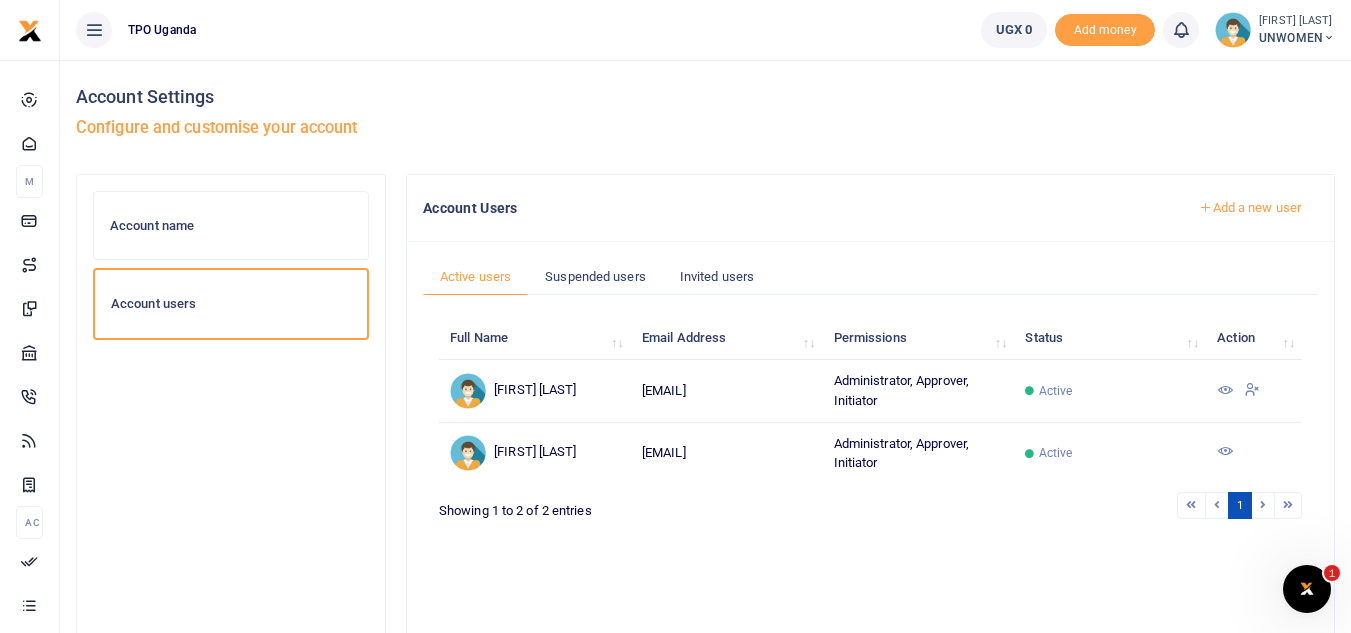 click at bounding box center (1252, 389) 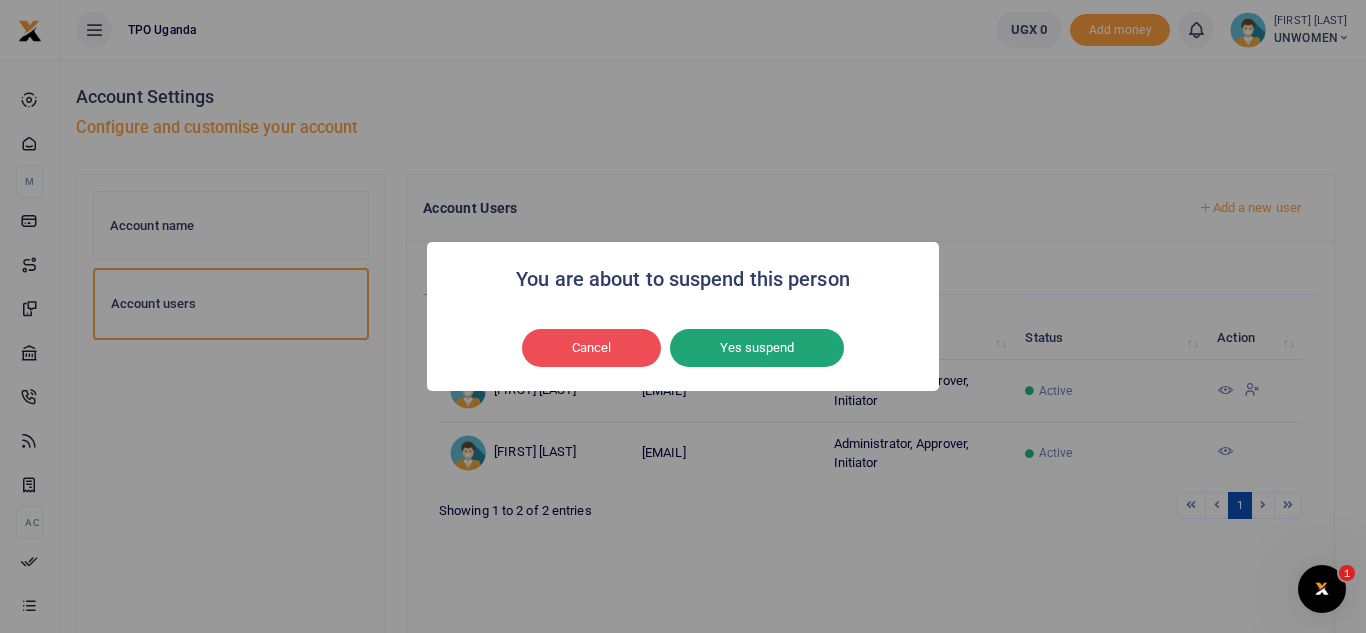 click on "Yes suspend" at bounding box center [757, 348] 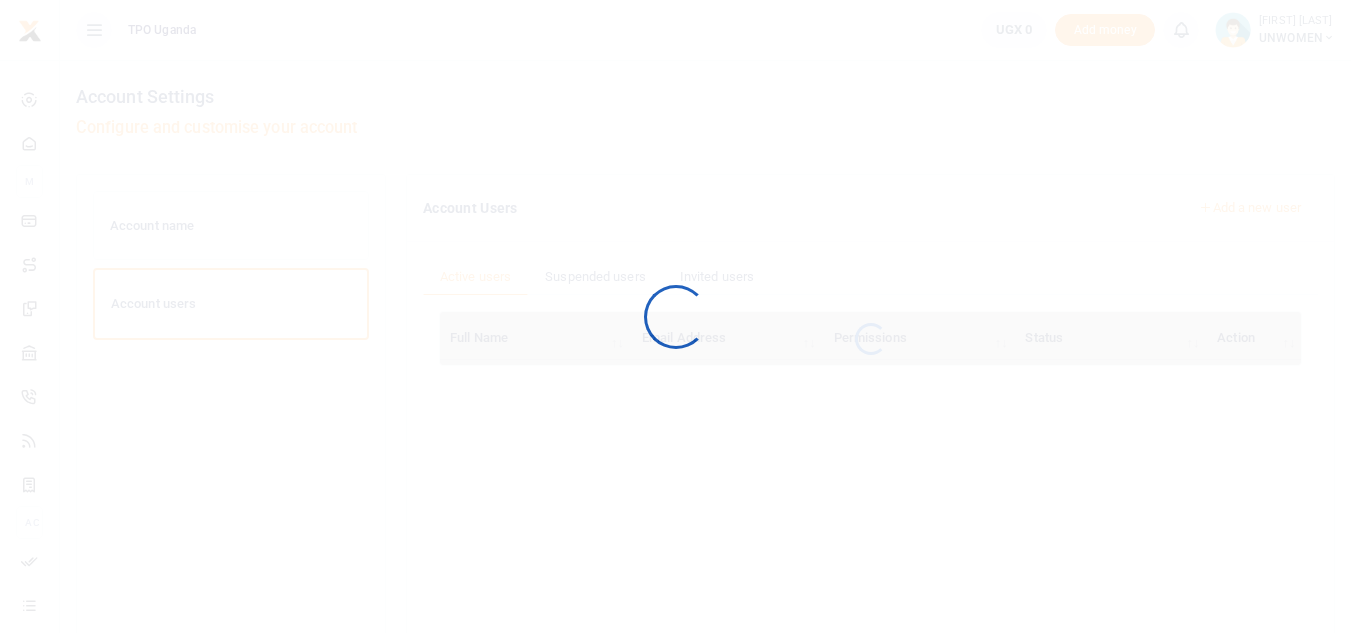 scroll, scrollTop: 0, scrollLeft: 0, axis: both 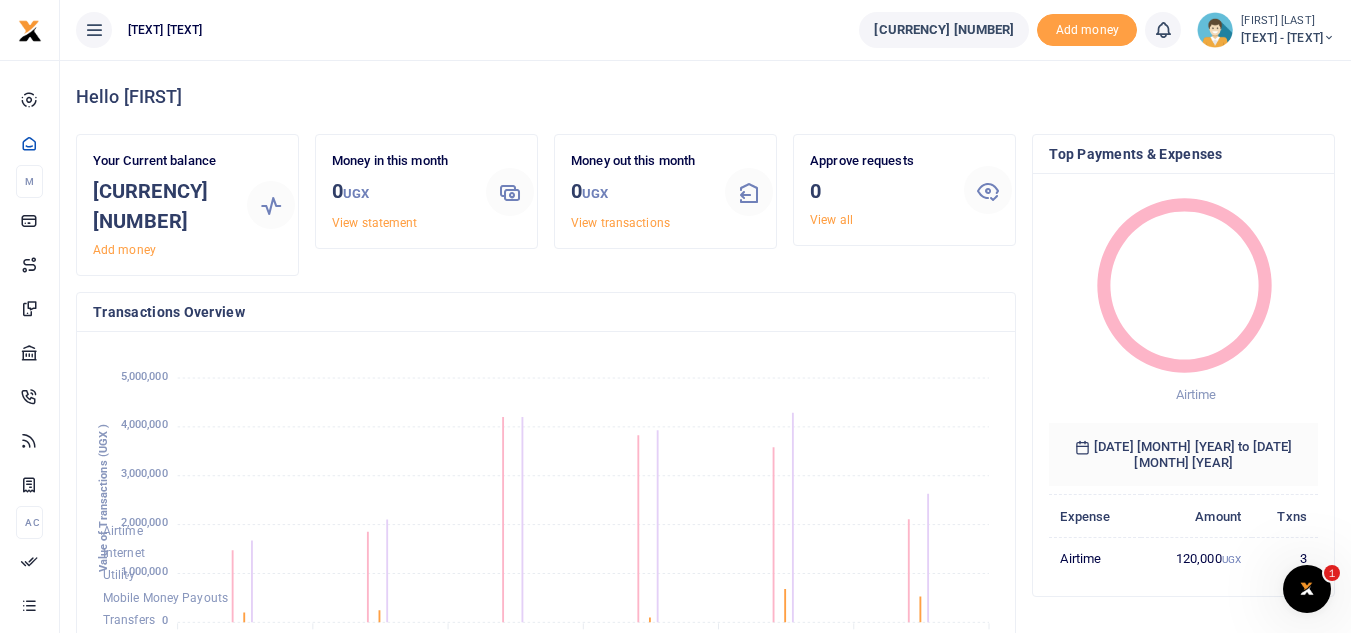 click at bounding box center [1329, 38] 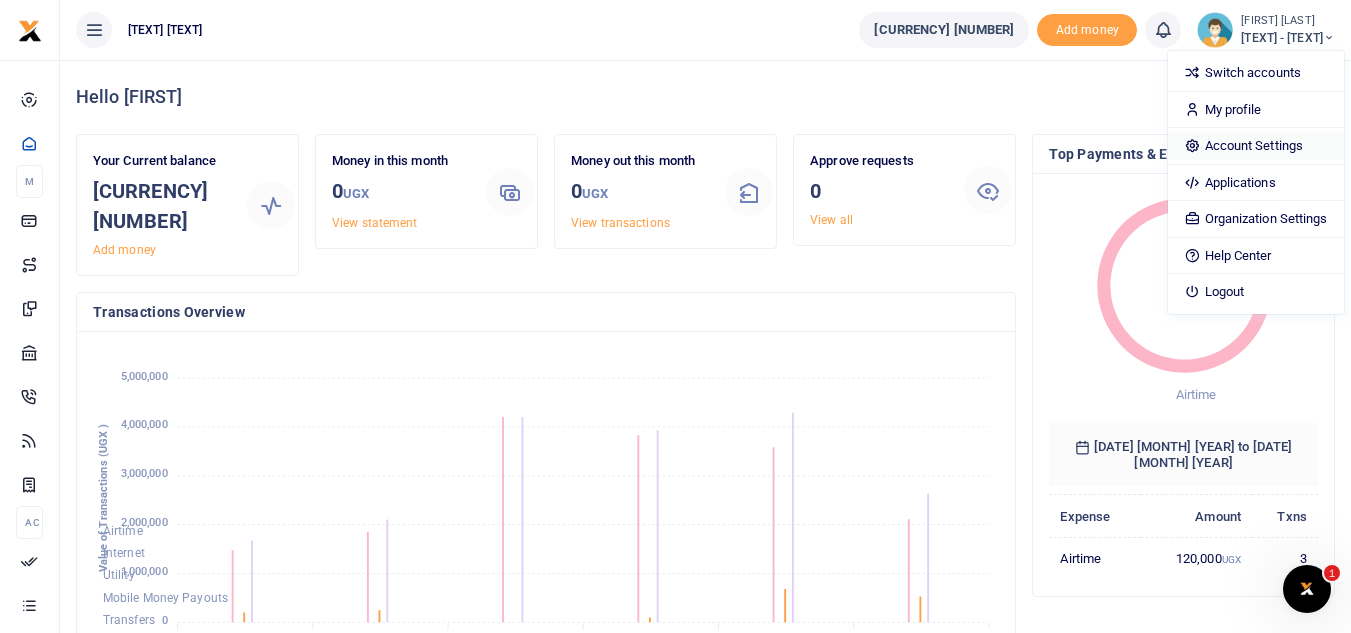 click on "Account Settings" at bounding box center (1255, 146) 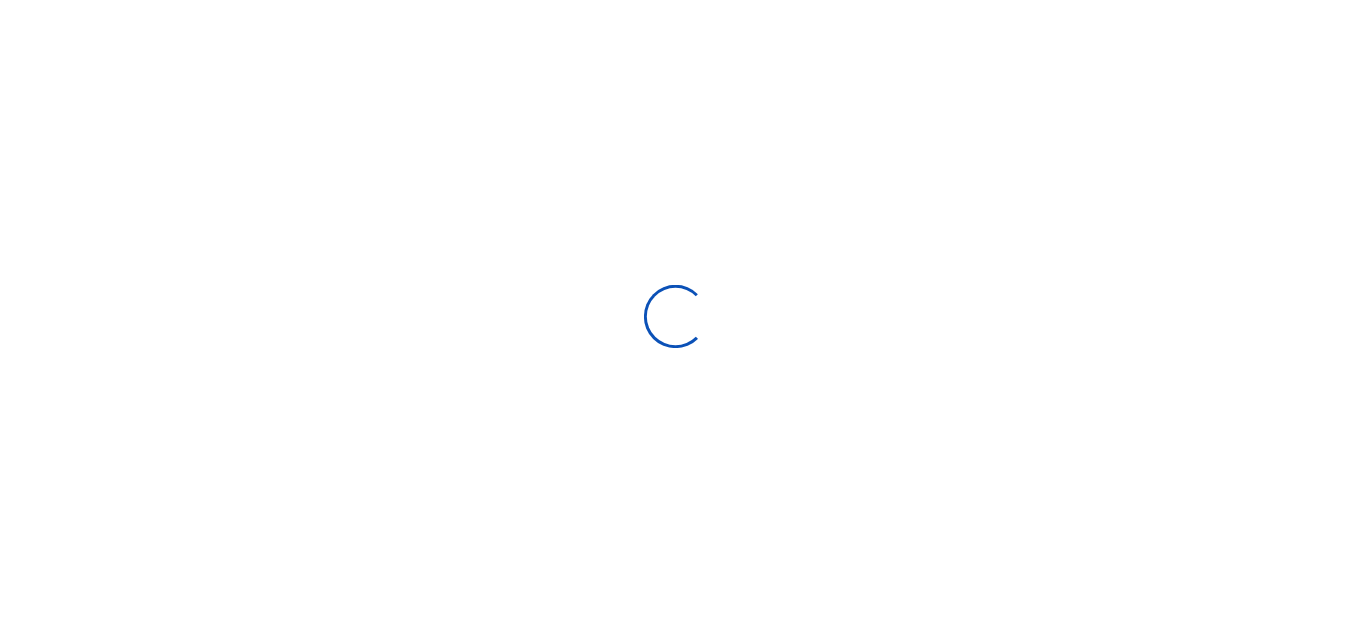 scroll, scrollTop: 0, scrollLeft: 0, axis: both 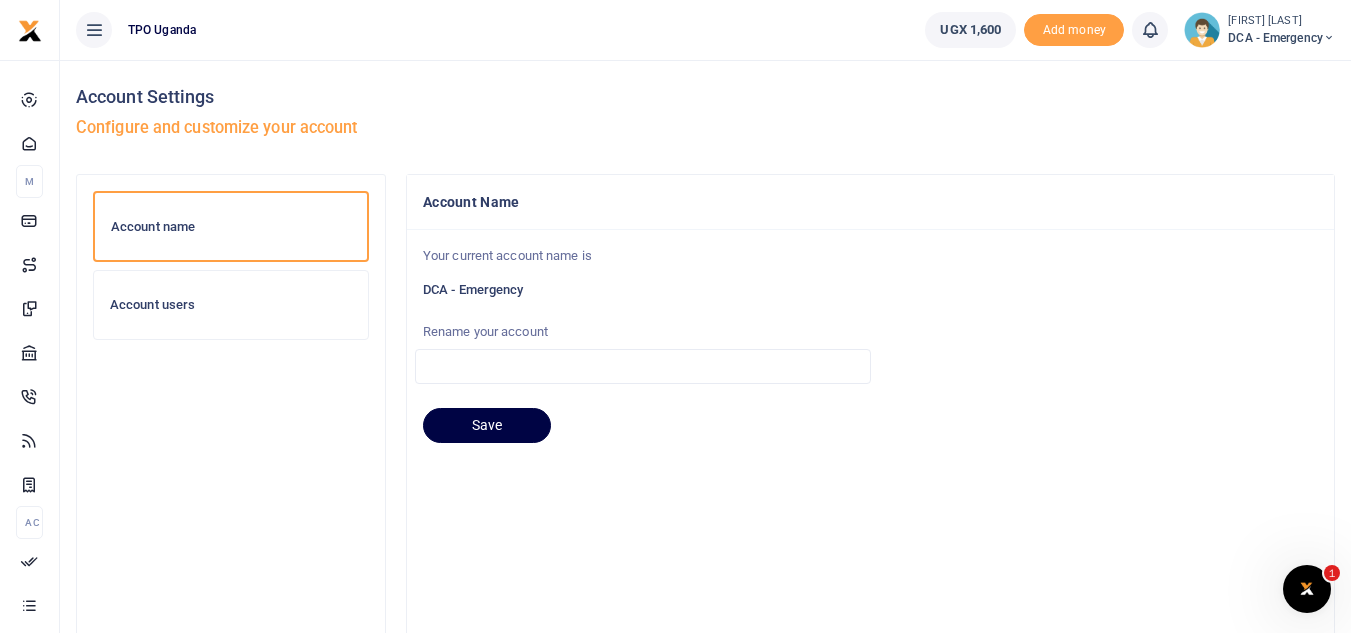 click on "Account users" at bounding box center [231, 305] 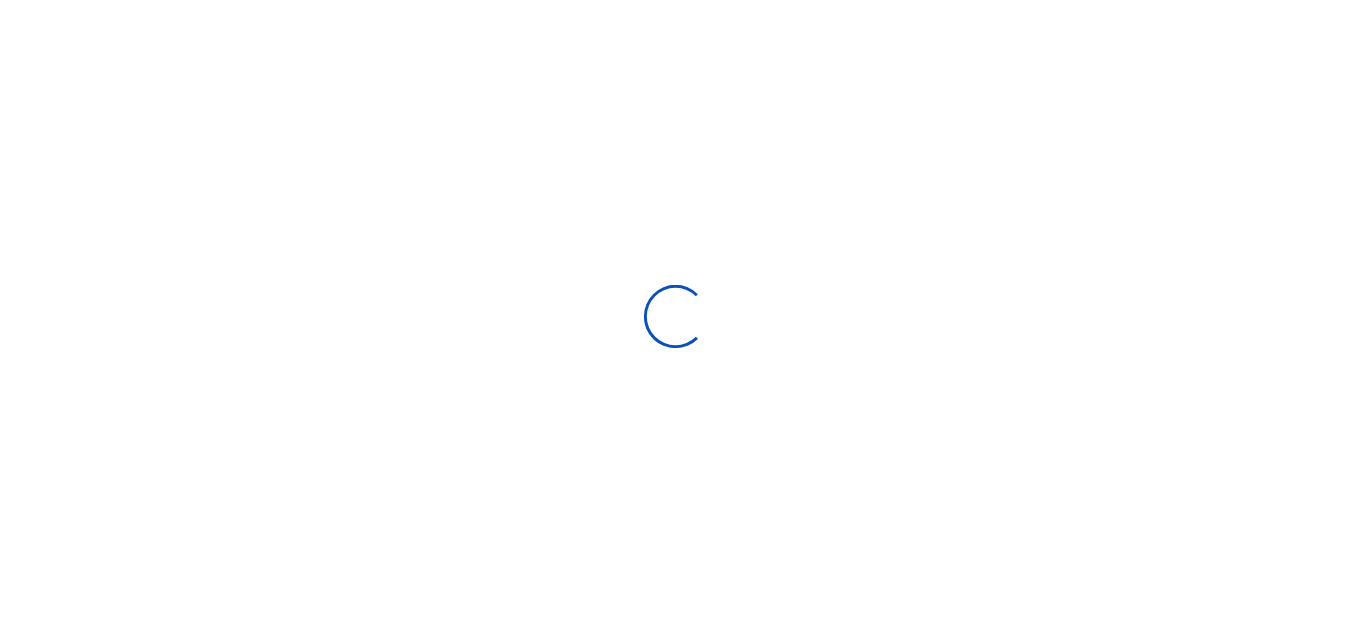 scroll, scrollTop: 0, scrollLeft: 0, axis: both 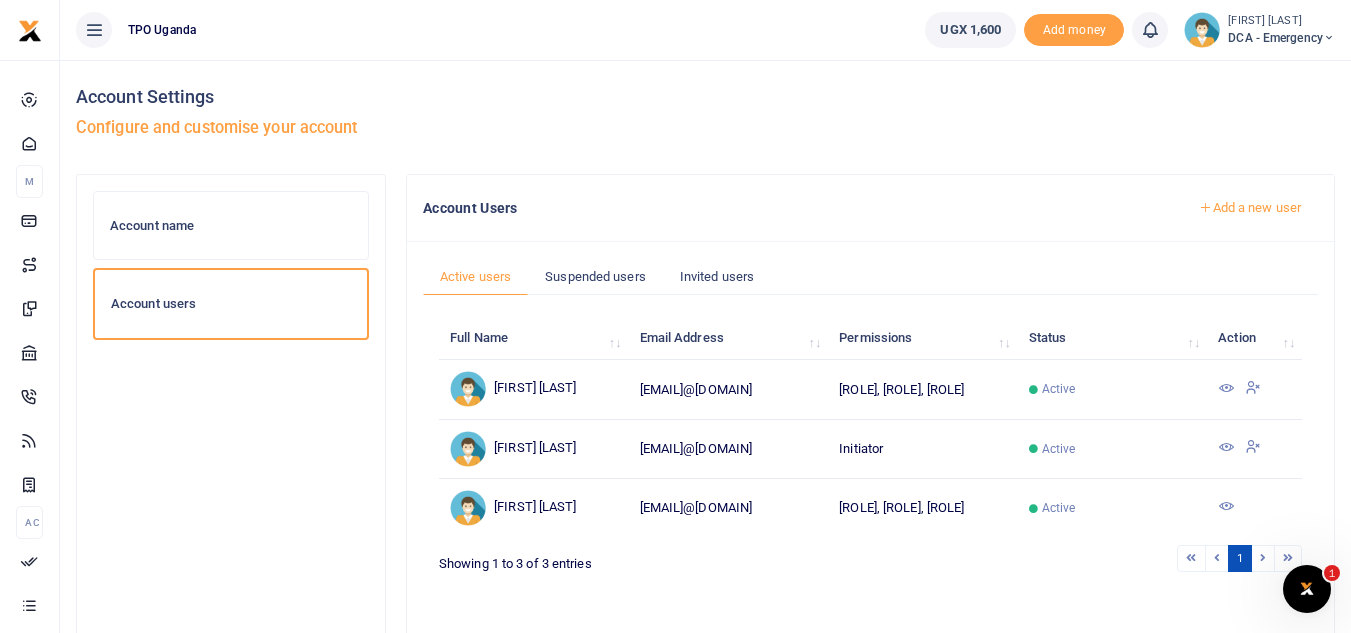 click at bounding box center (1253, 387) 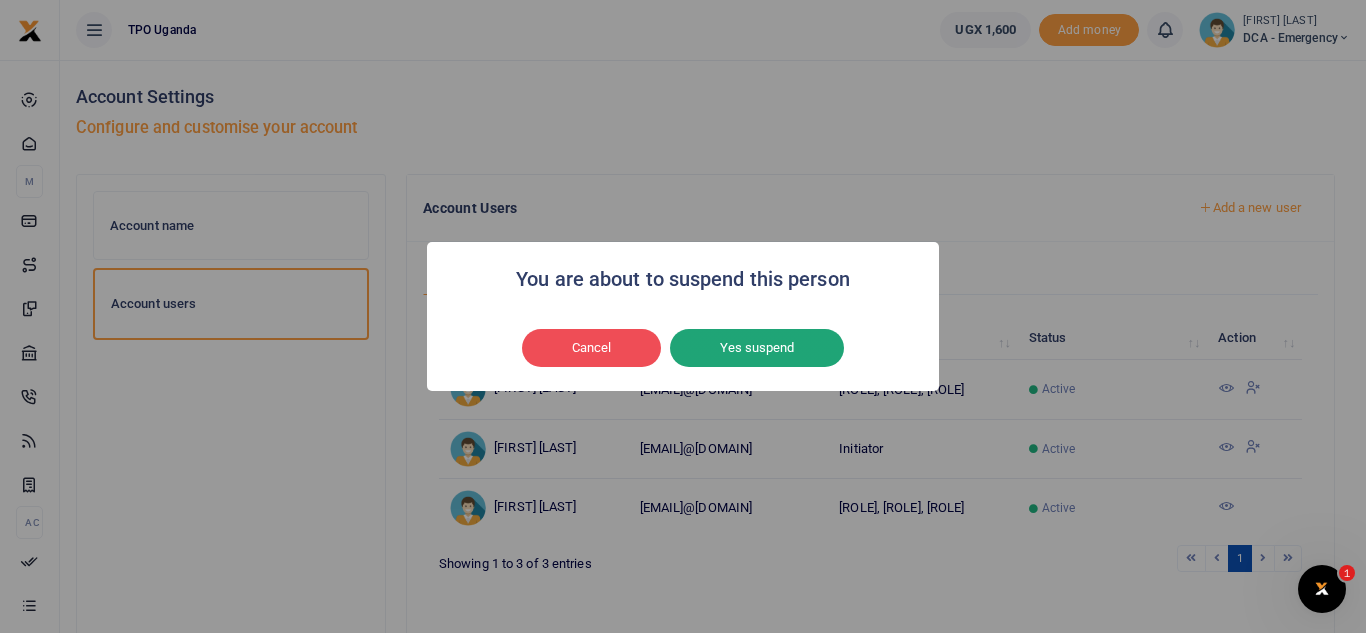 click on "Yes suspend" at bounding box center (757, 348) 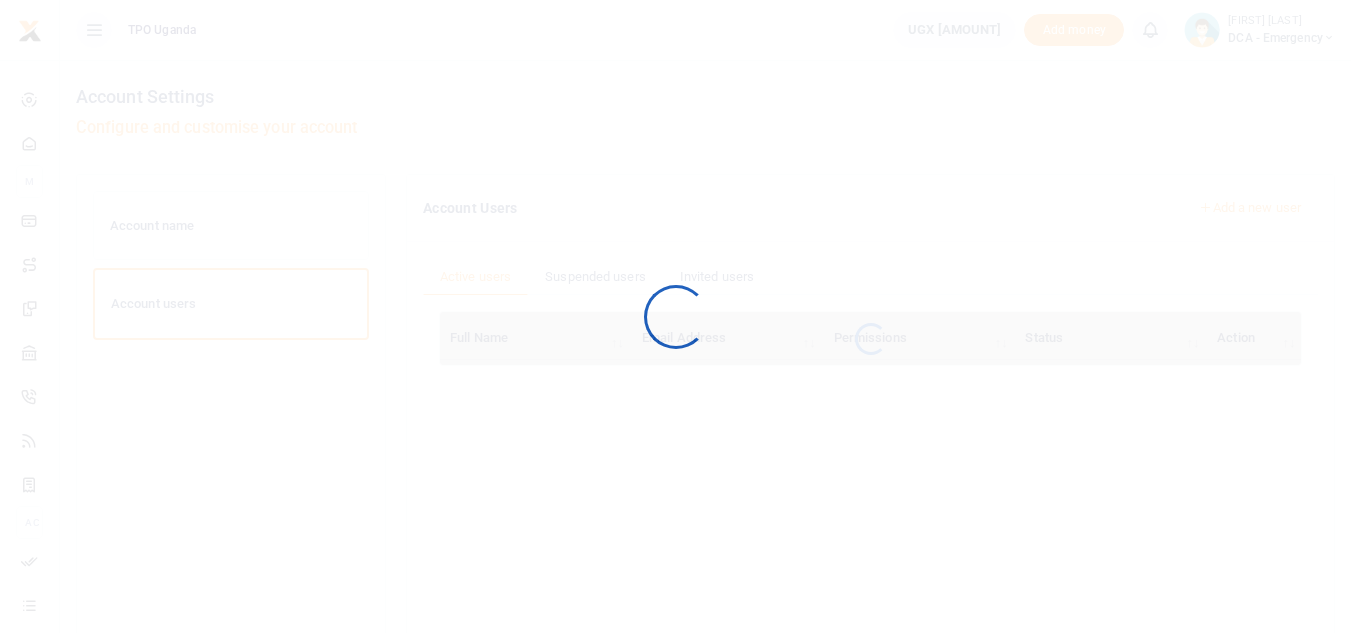 scroll, scrollTop: 0, scrollLeft: 0, axis: both 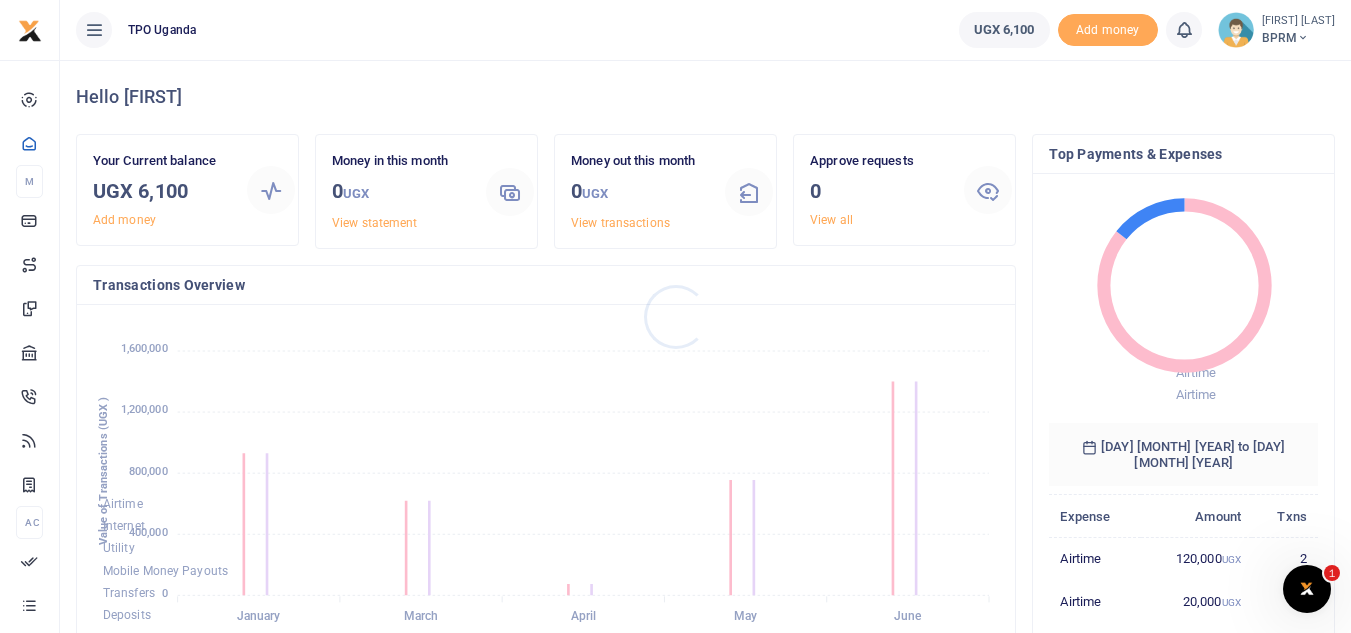 click at bounding box center (675, 316) 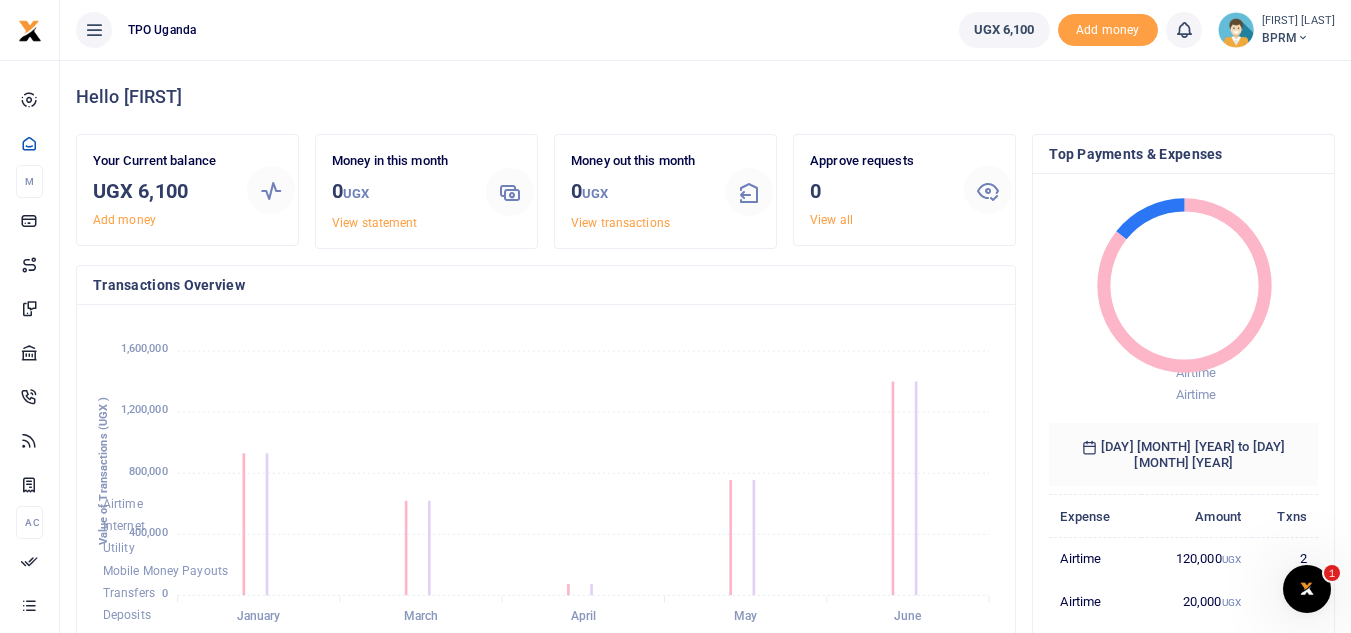 click at bounding box center (1303, 38) 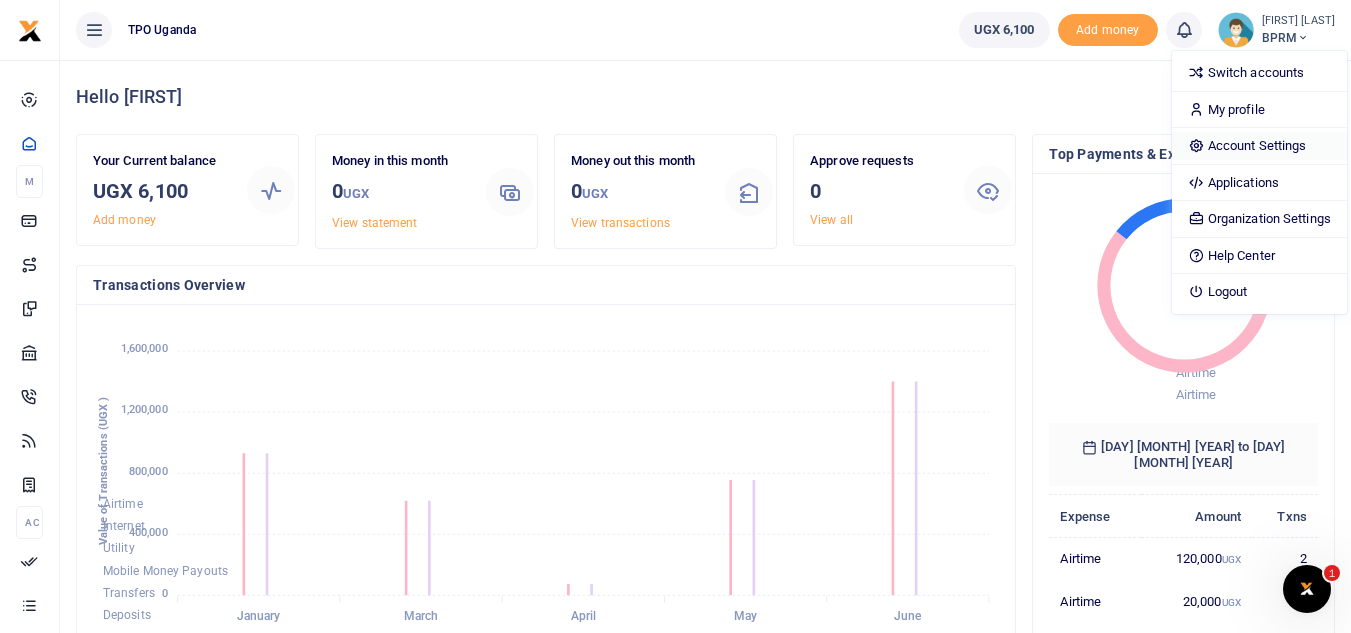 click on "Account Settings" at bounding box center [1259, 146] 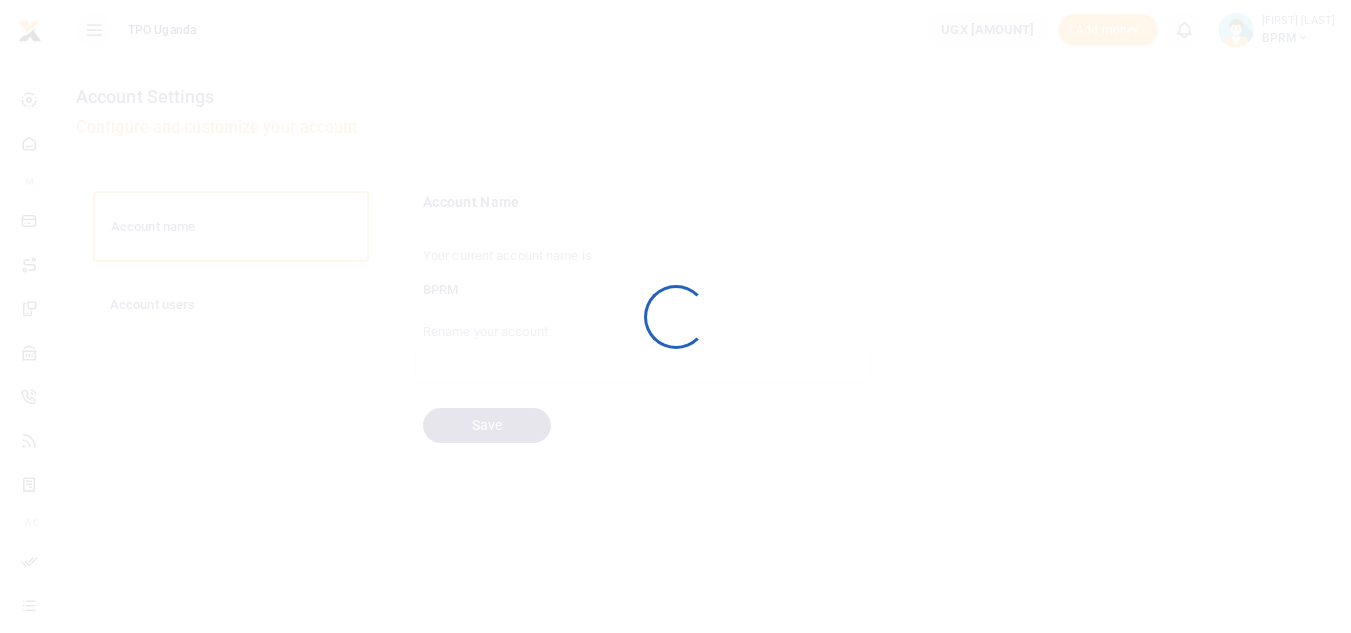 scroll, scrollTop: 0, scrollLeft: 0, axis: both 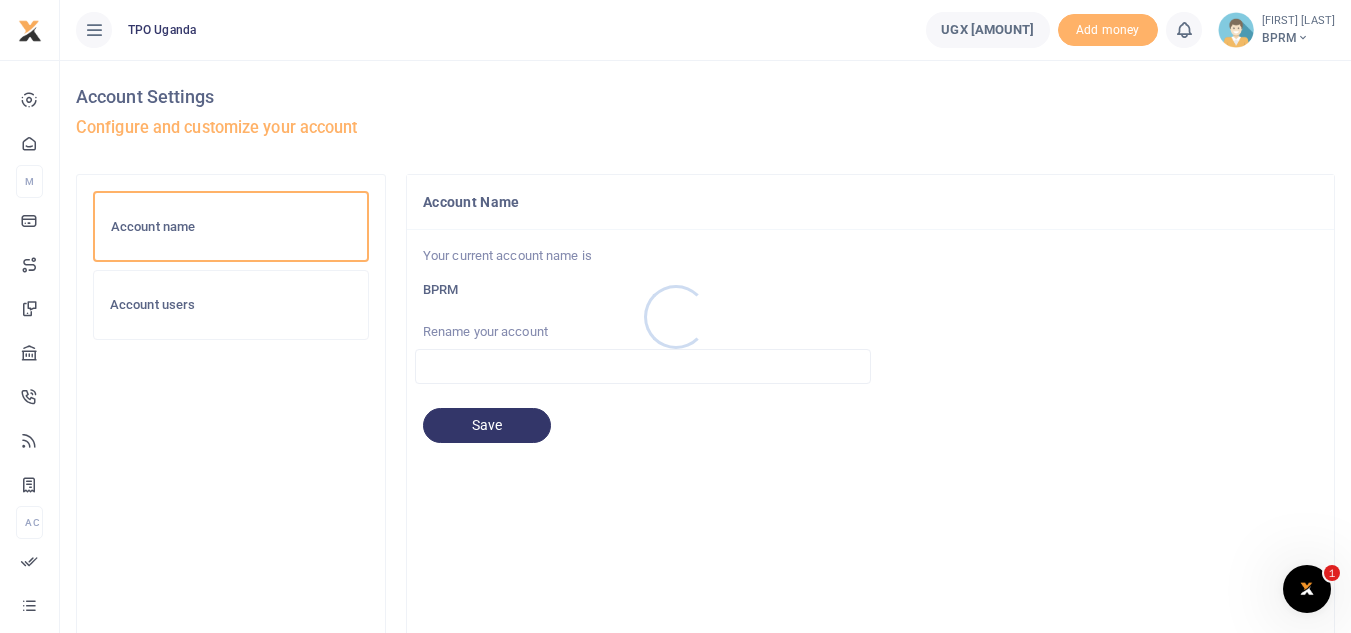 click at bounding box center (675, 316) 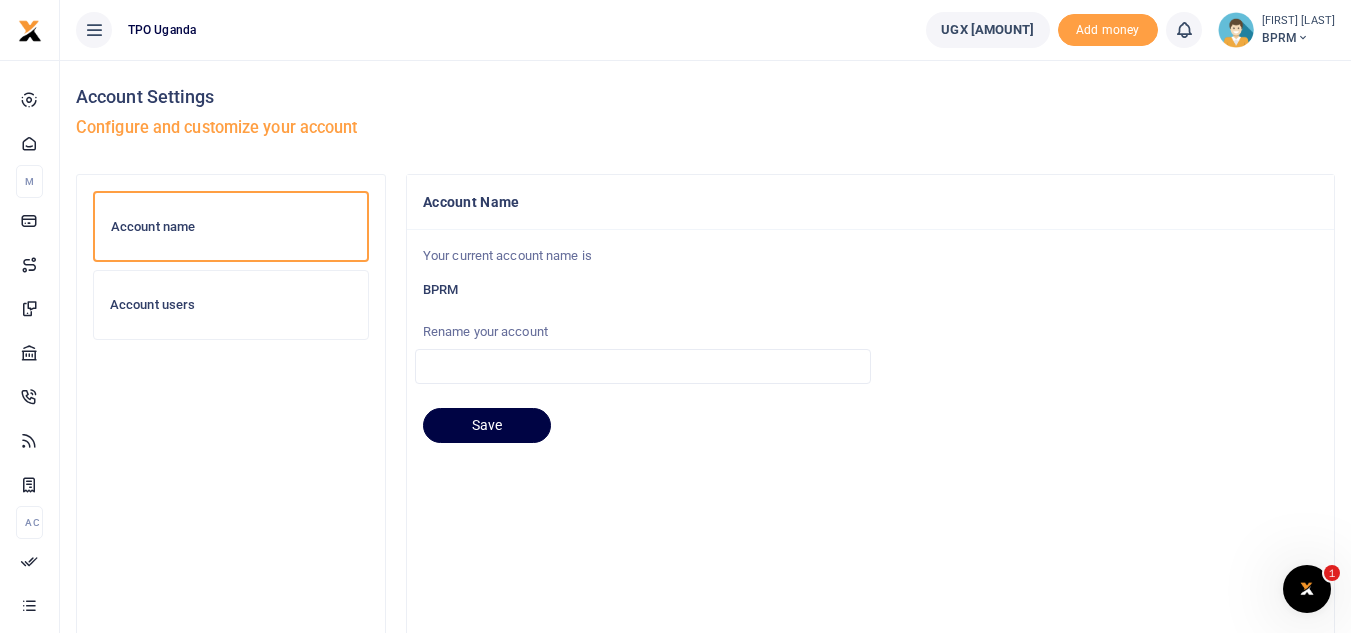 click on "Account users" at bounding box center (231, 305) 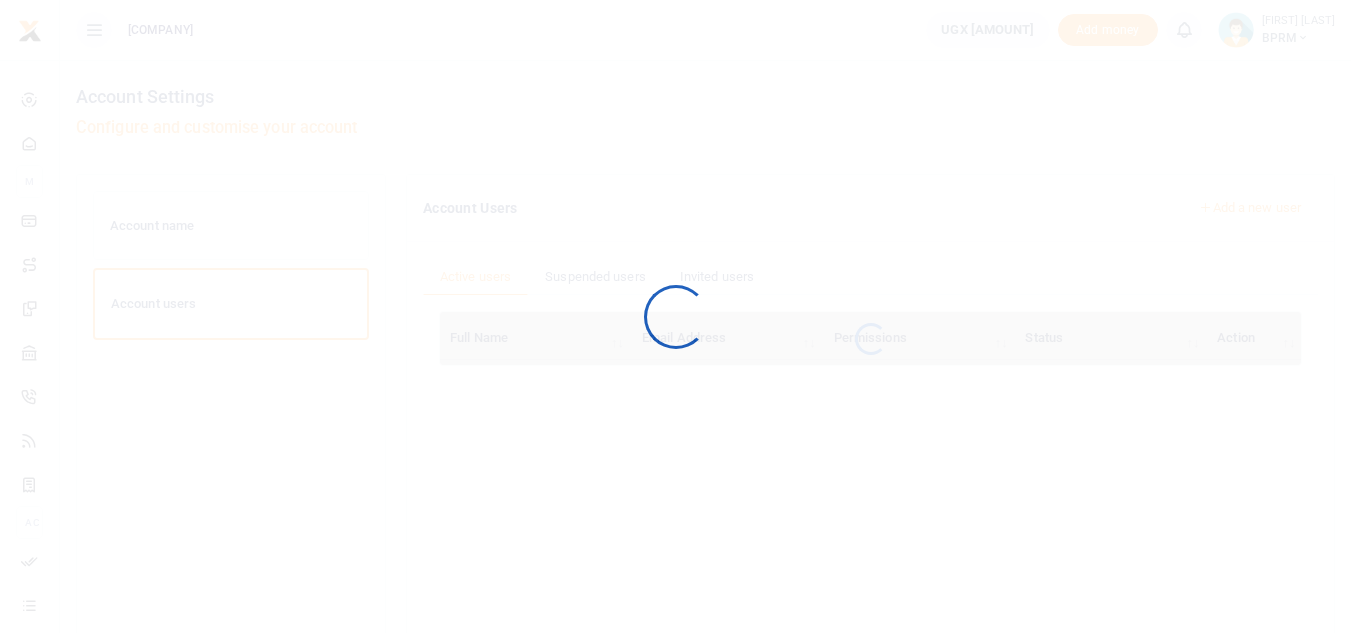 scroll, scrollTop: 0, scrollLeft: 0, axis: both 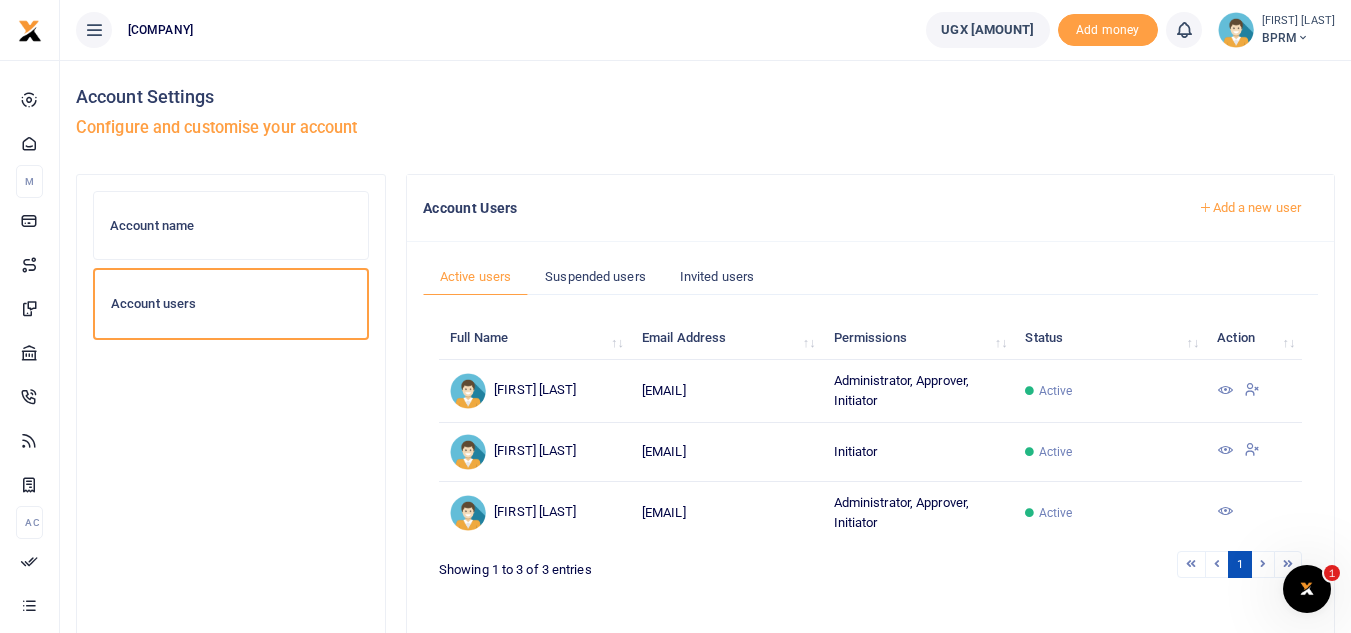 click at bounding box center (1252, 449) 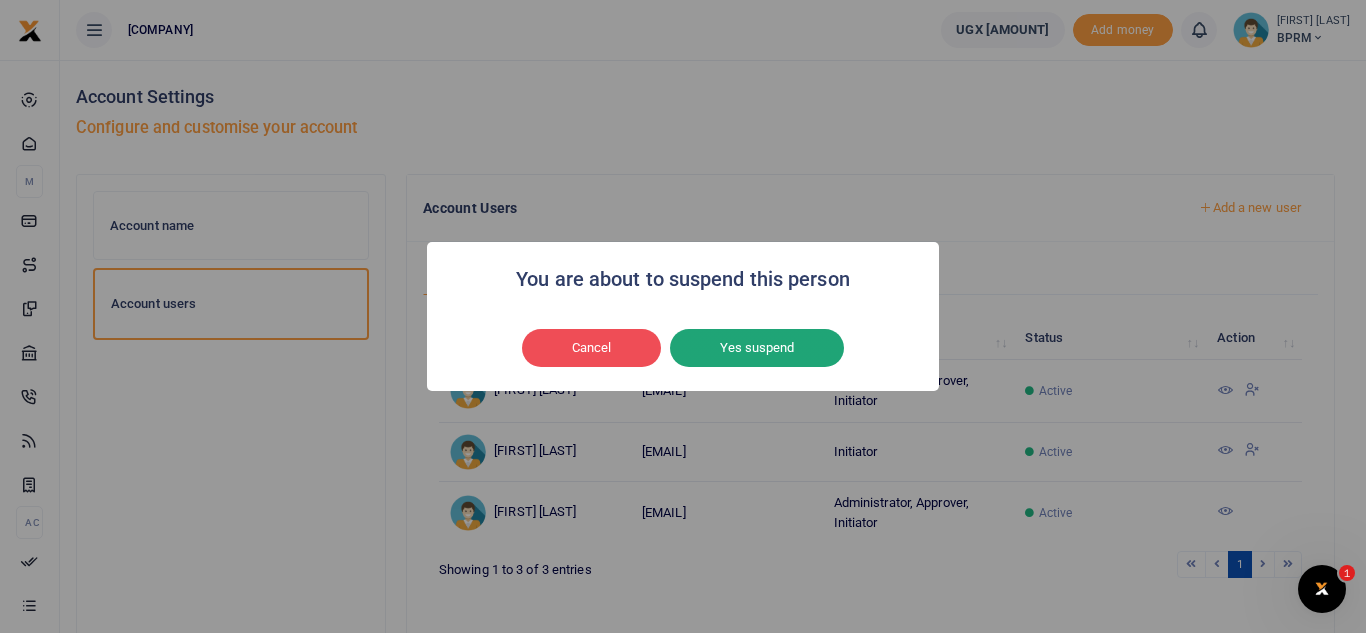 click on "Yes suspend" at bounding box center (757, 348) 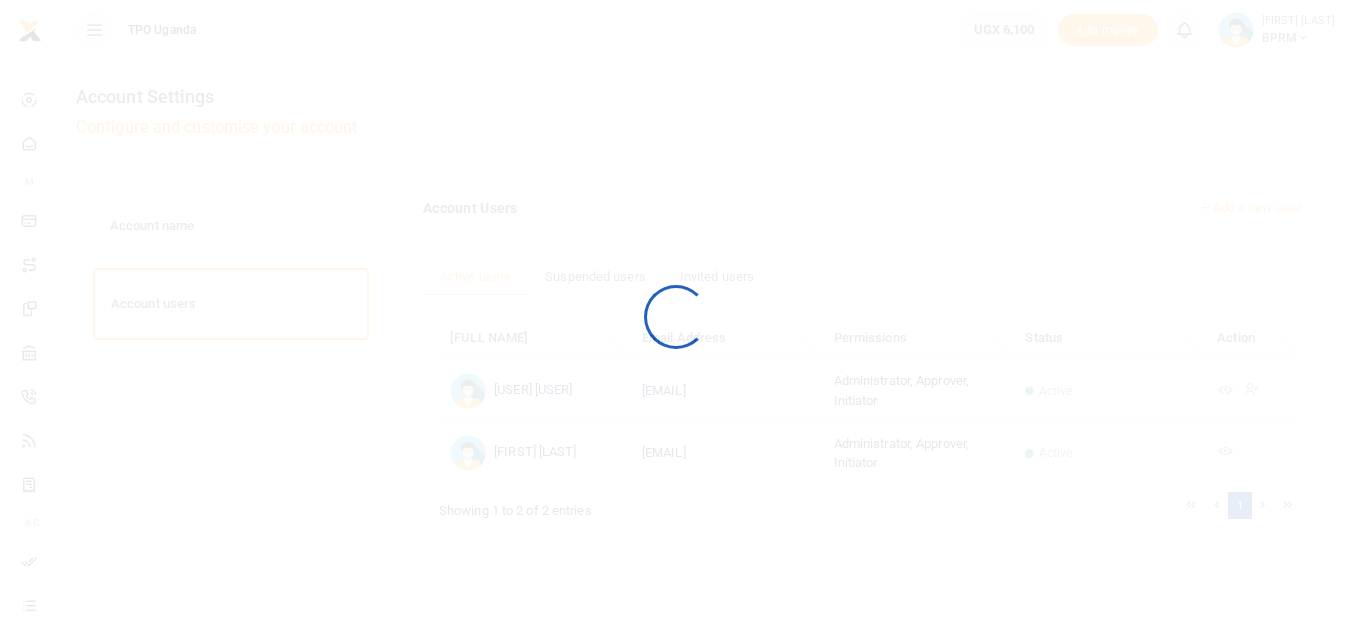 scroll, scrollTop: 0, scrollLeft: 0, axis: both 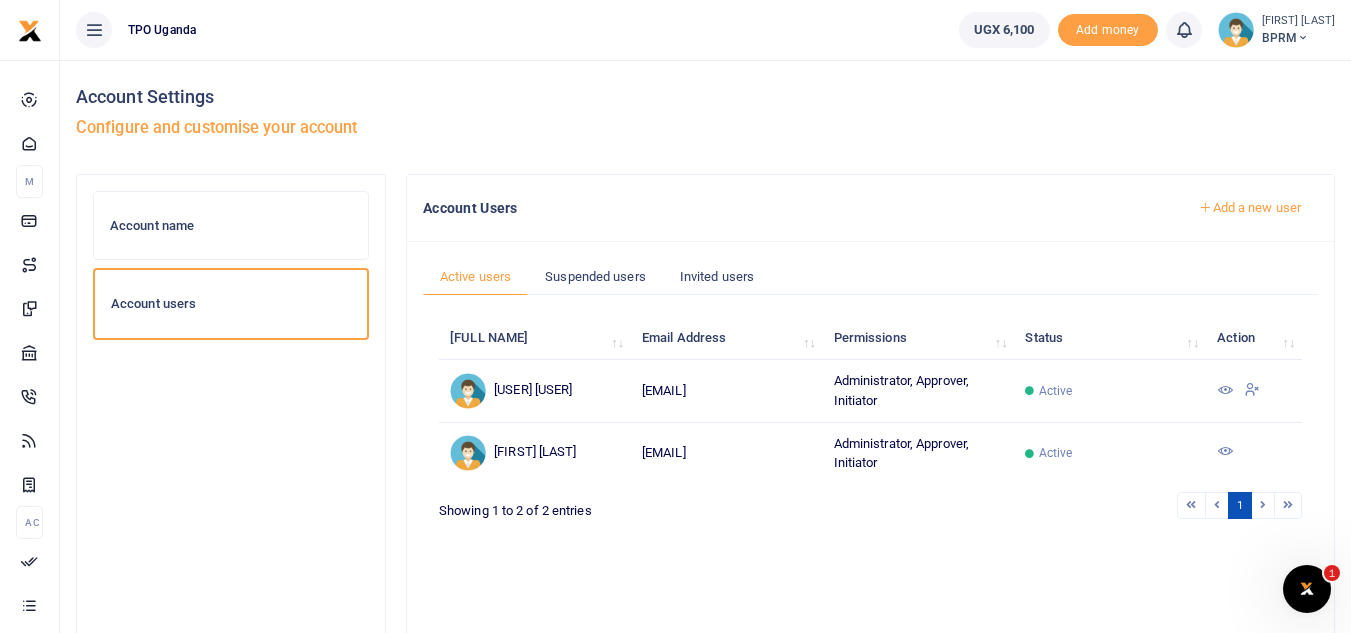 click at bounding box center [1252, 389] 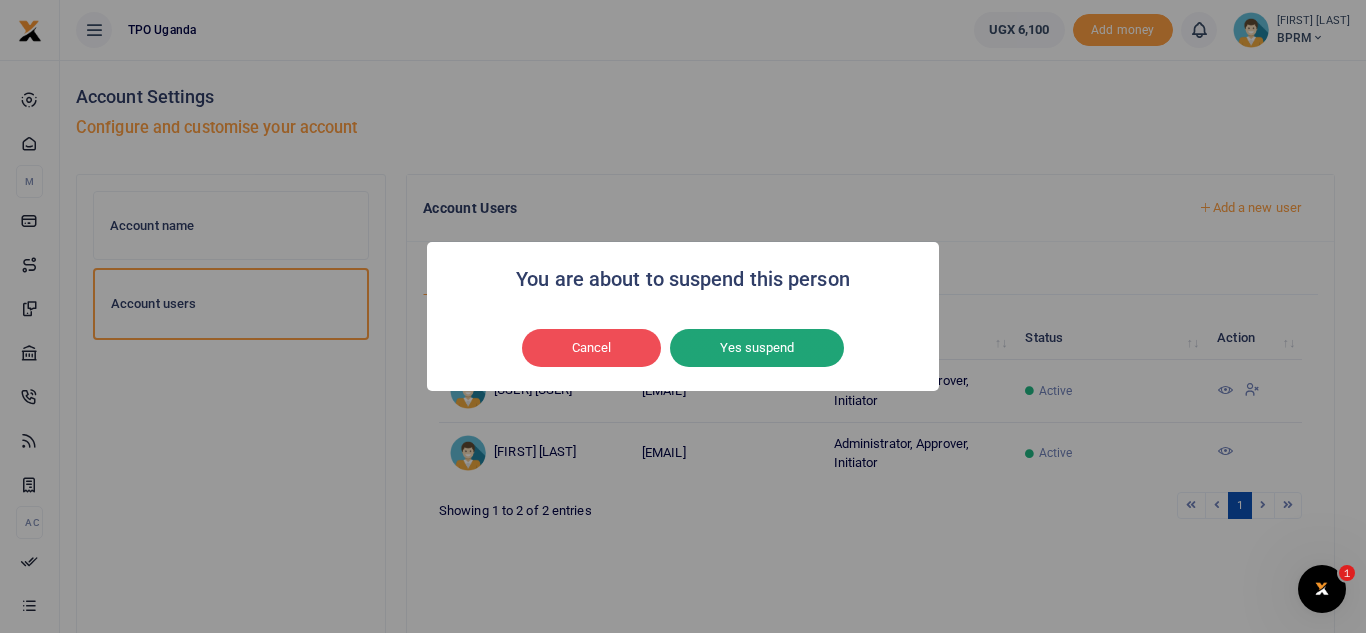 click on "Yes suspend" at bounding box center [757, 348] 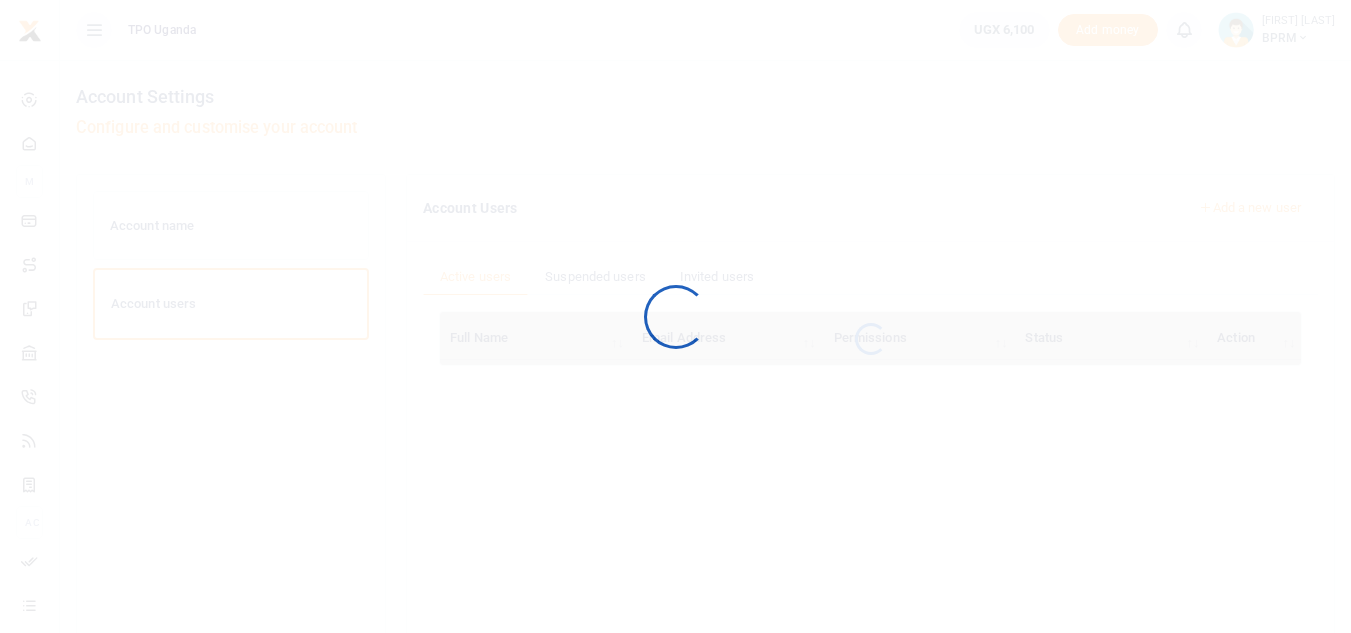 scroll, scrollTop: 0, scrollLeft: 0, axis: both 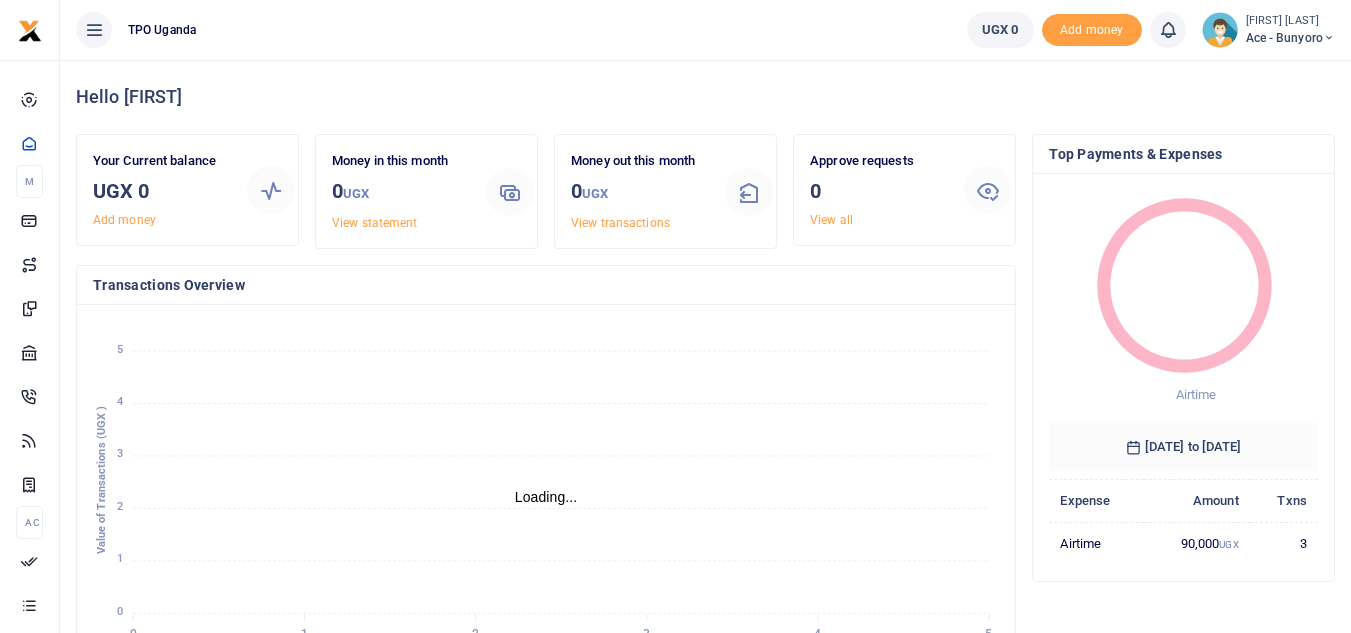 click at bounding box center [1329, 38] 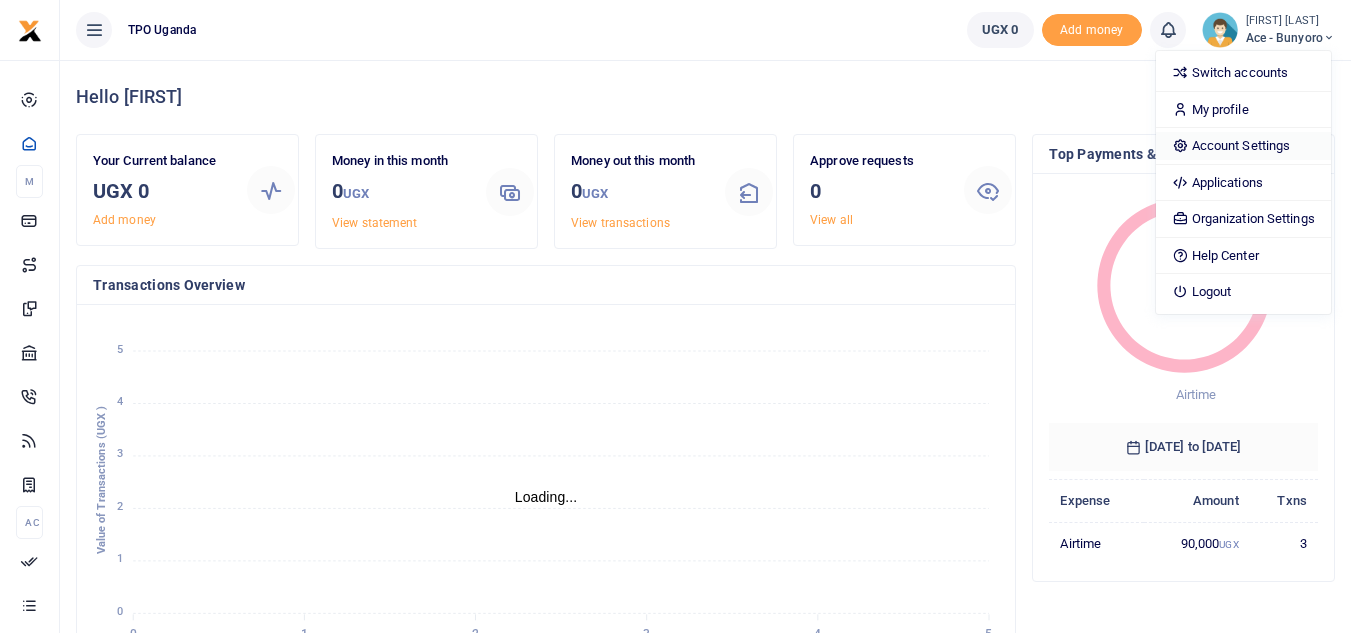 click on "Account Settings" at bounding box center [1243, 146] 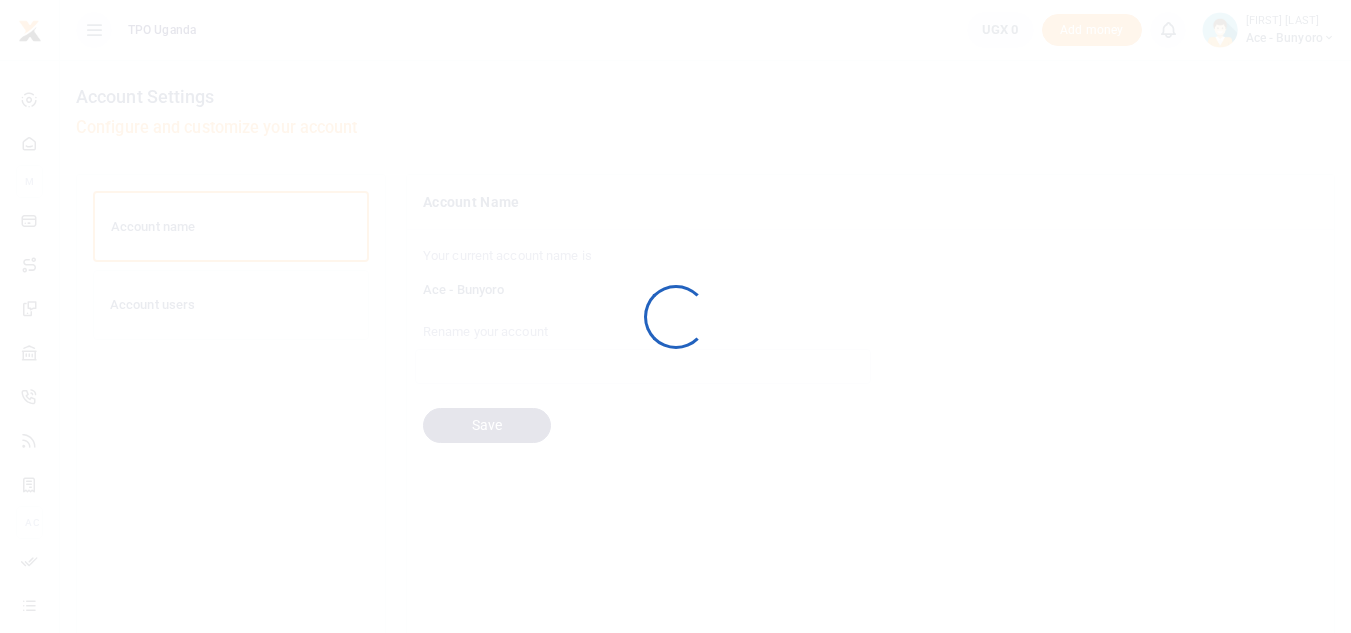 scroll, scrollTop: 0, scrollLeft: 0, axis: both 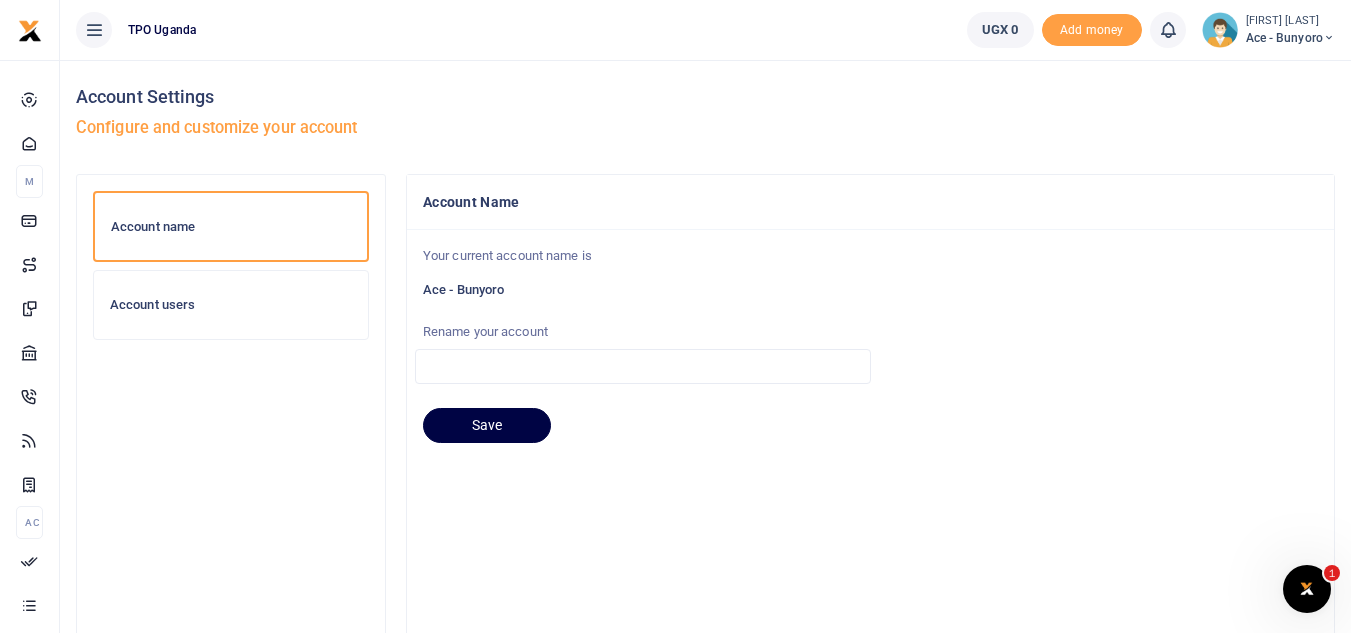click on "Account users" at bounding box center (231, 305) 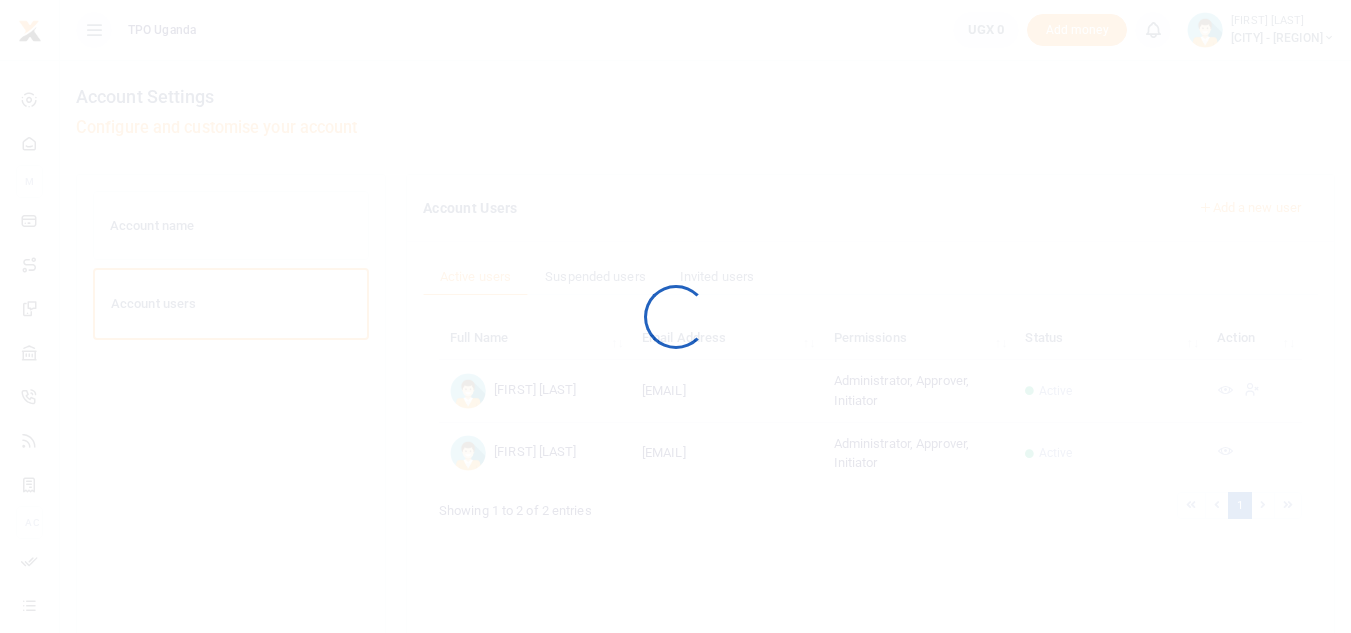 scroll, scrollTop: 0, scrollLeft: 0, axis: both 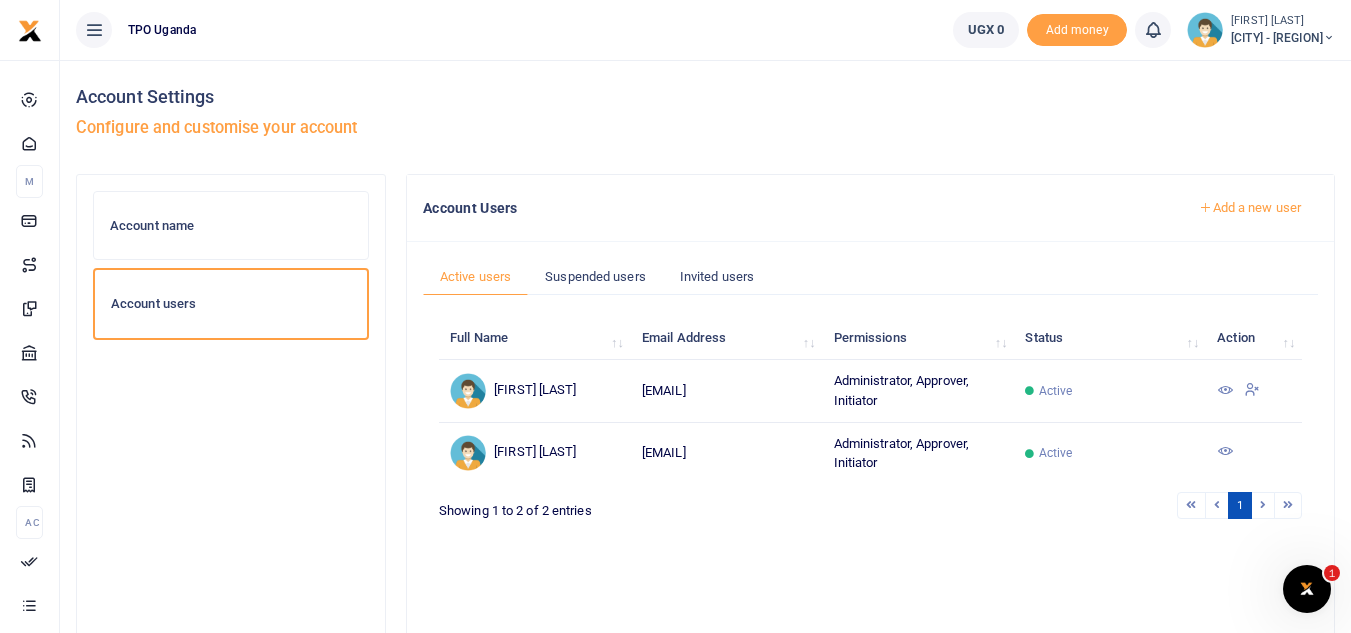 click at bounding box center [1252, 389] 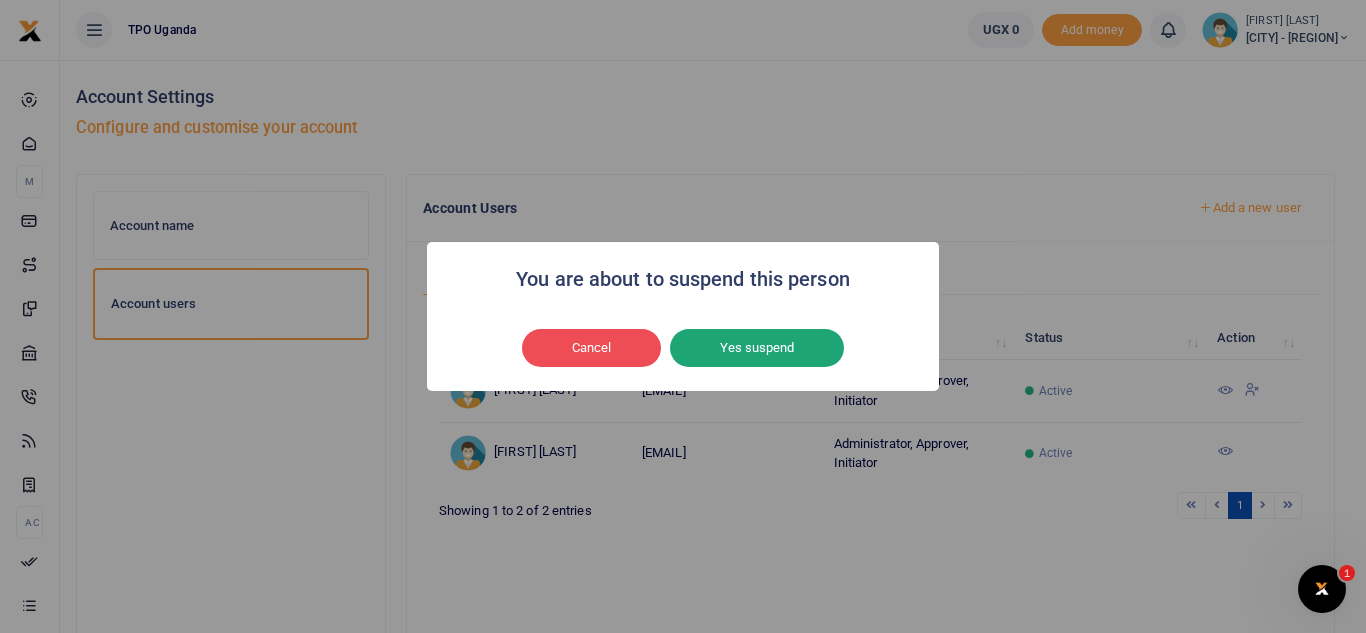 click on "Yes suspend" at bounding box center [757, 348] 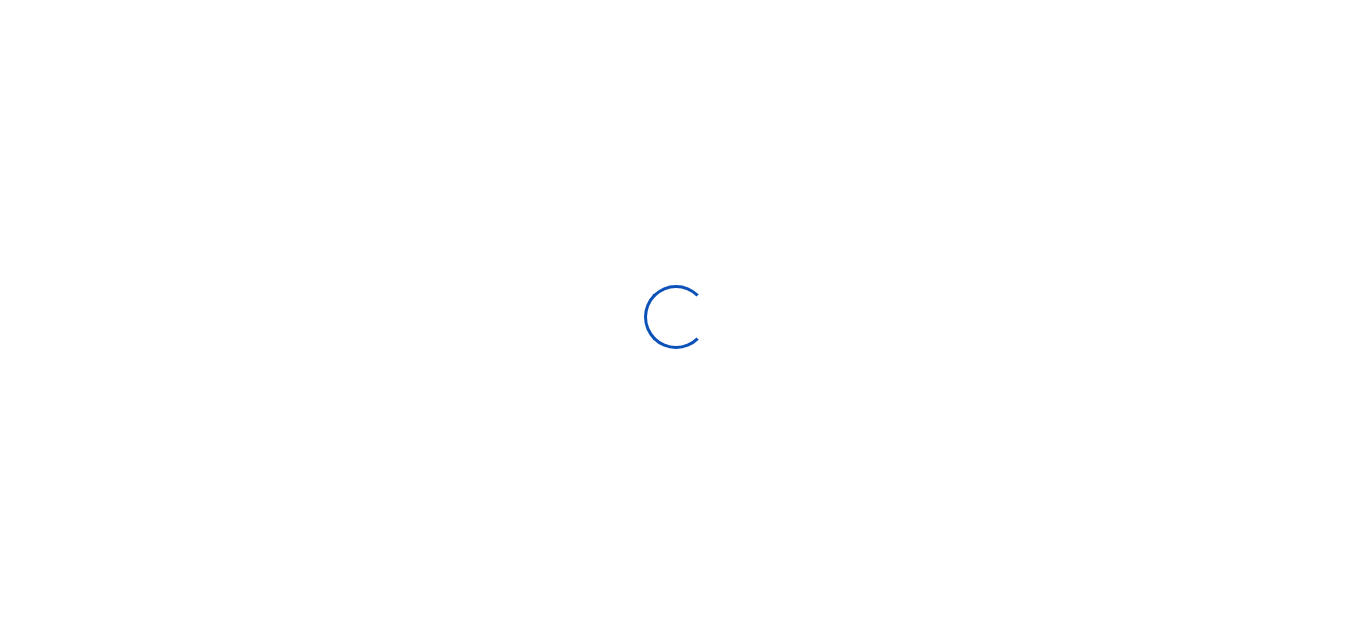 scroll, scrollTop: 0, scrollLeft: 0, axis: both 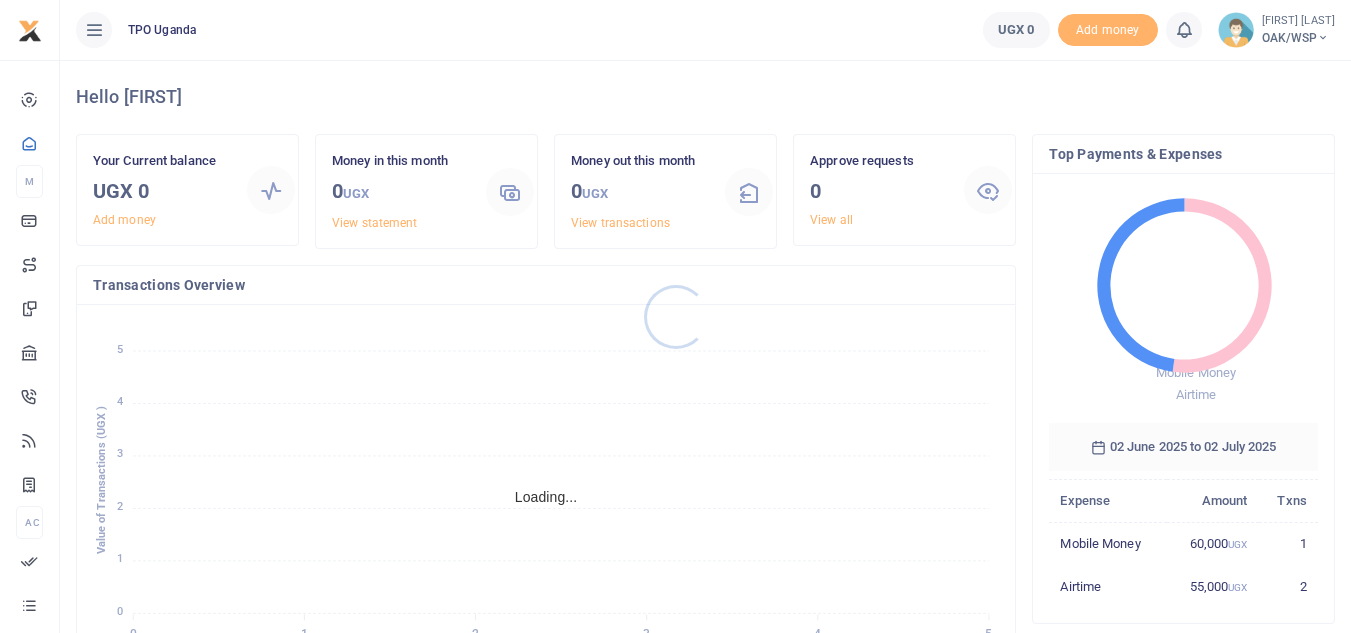 click at bounding box center (675, 316) 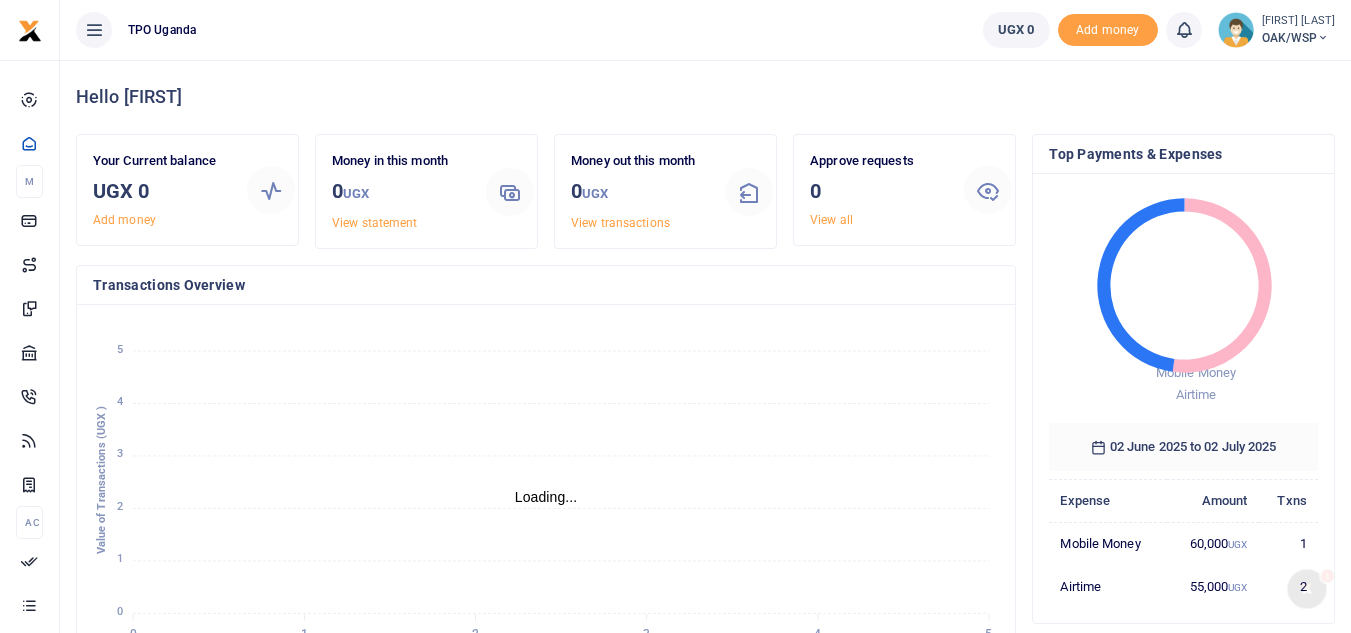 scroll, scrollTop: 0, scrollLeft: 0, axis: both 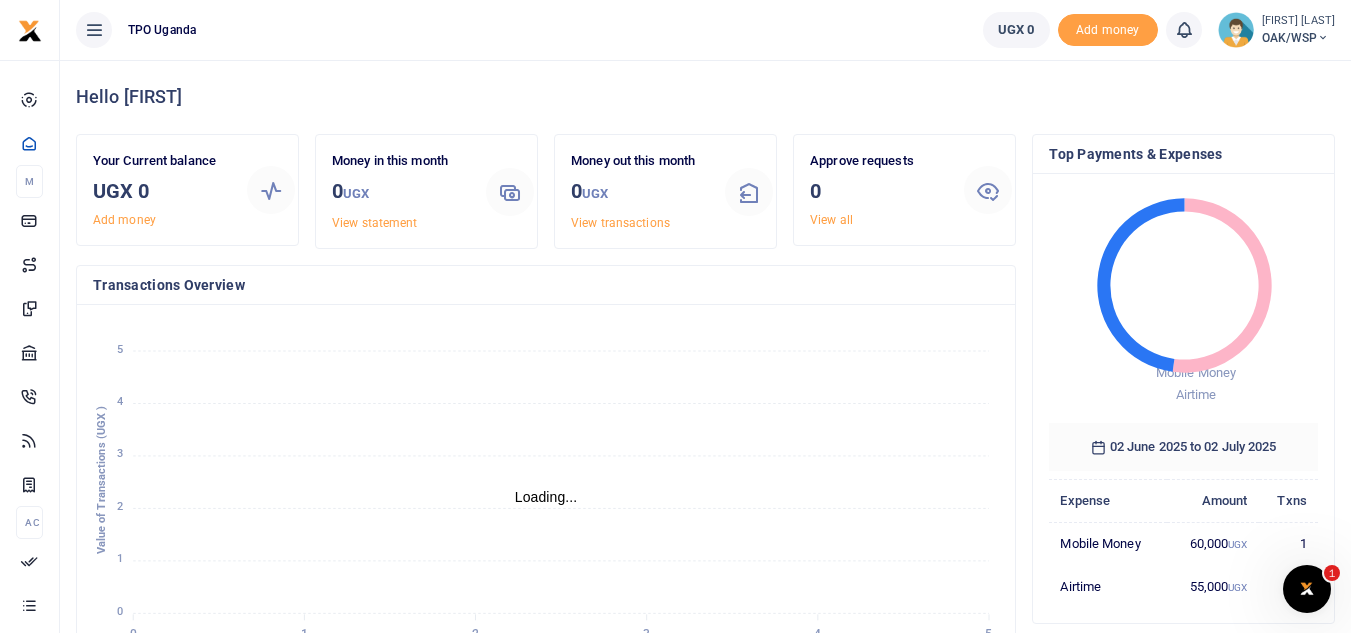 click at bounding box center (1323, 38) 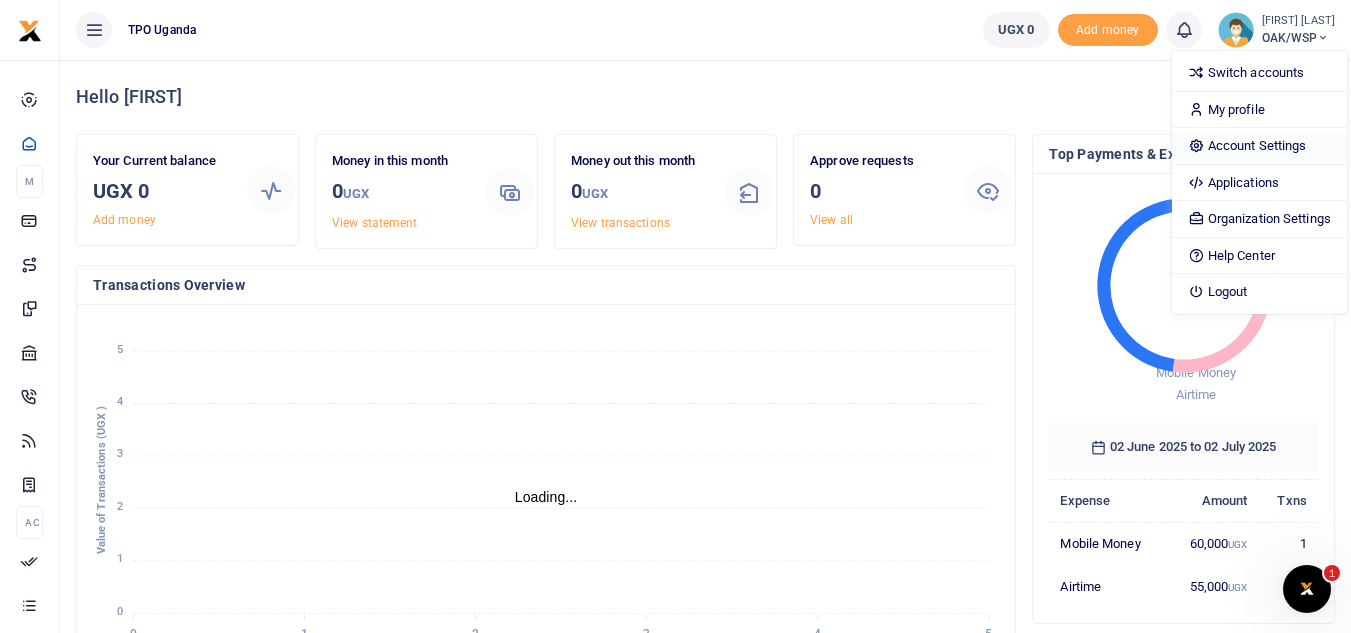 click on "Account Settings" at bounding box center (1259, 146) 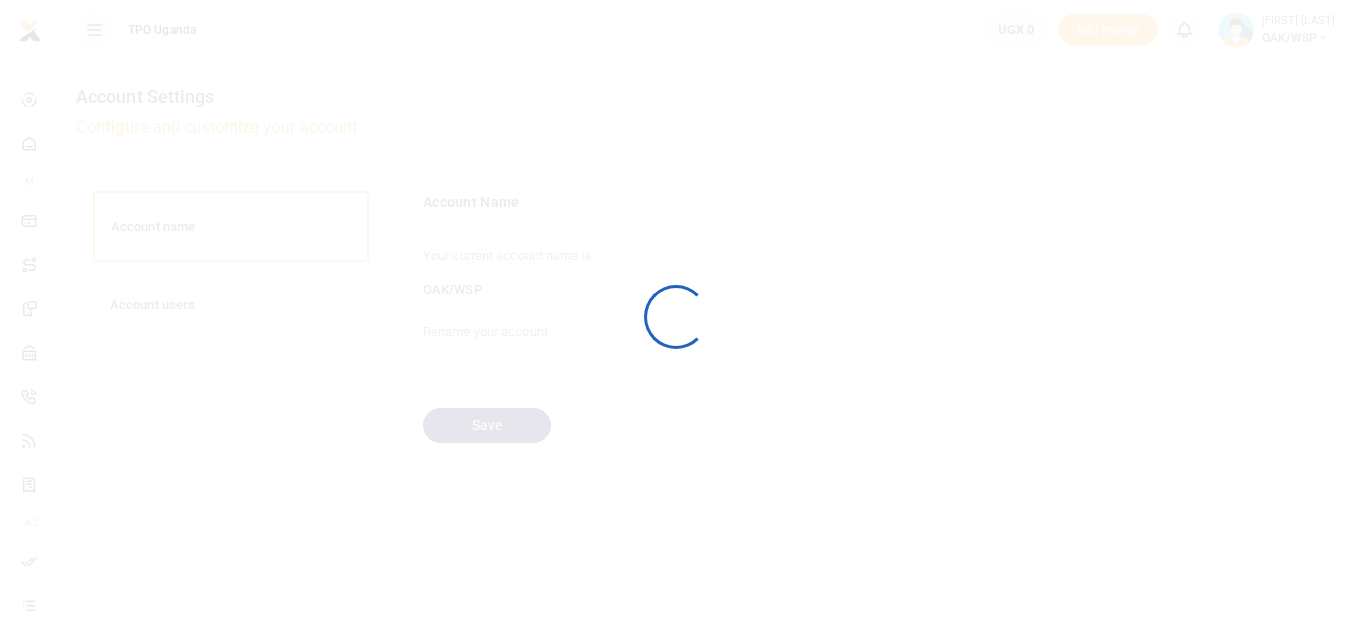 scroll, scrollTop: 0, scrollLeft: 0, axis: both 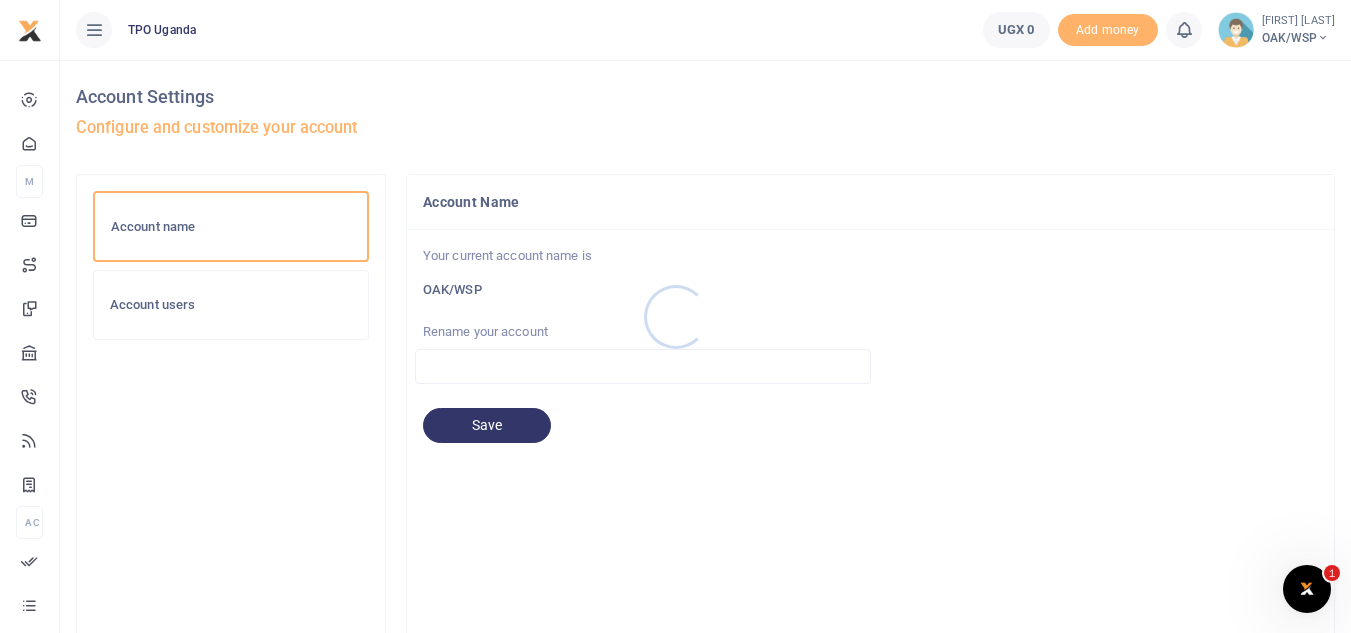 click at bounding box center [675, 316] 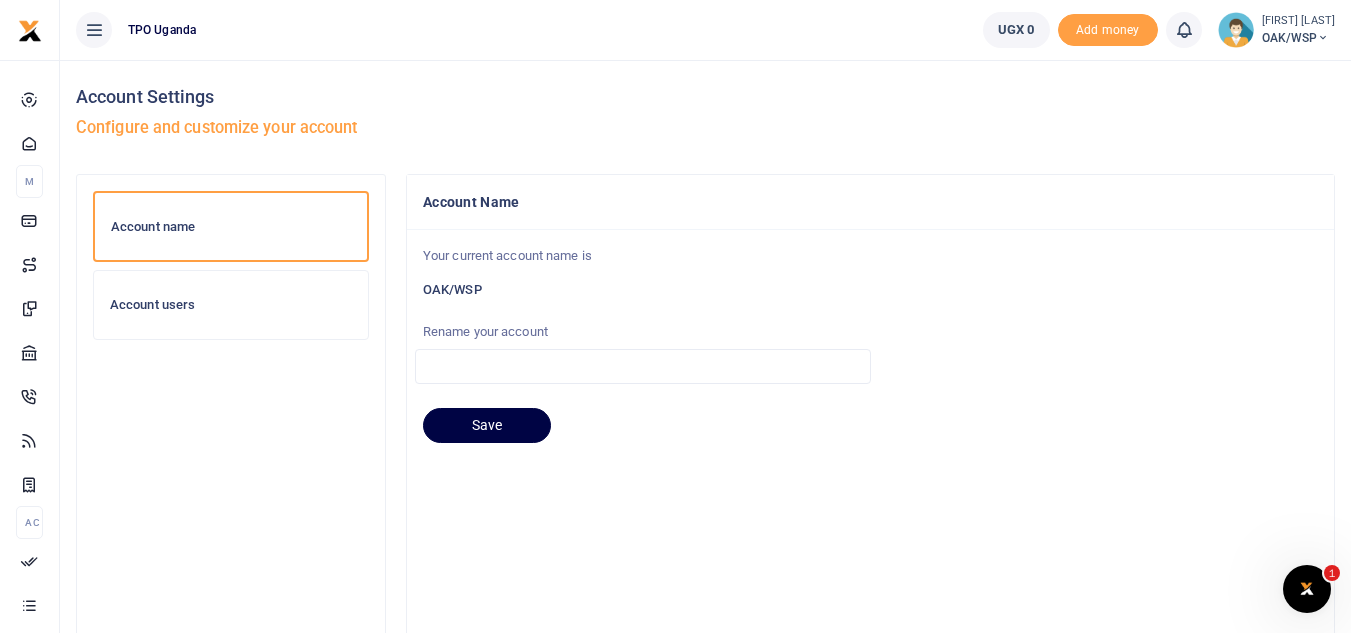 click on "Account users" at bounding box center (231, 305) 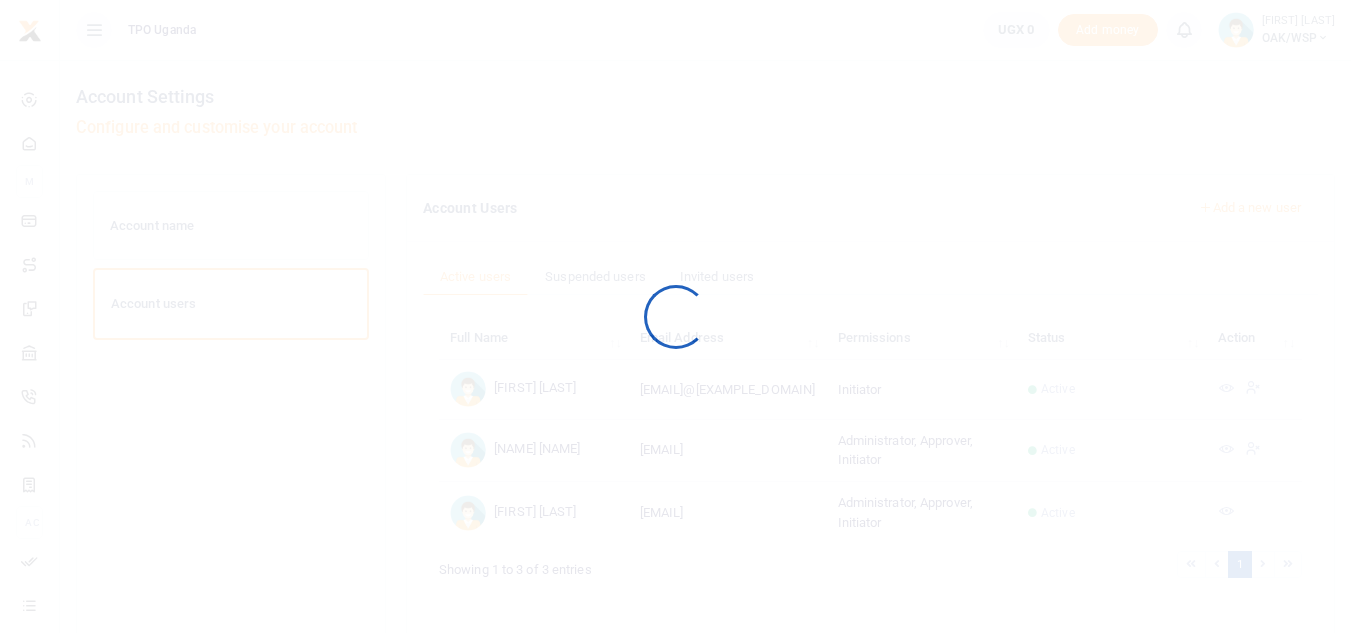 scroll, scrollTop: 0, scrollLeft: 0, axis: both 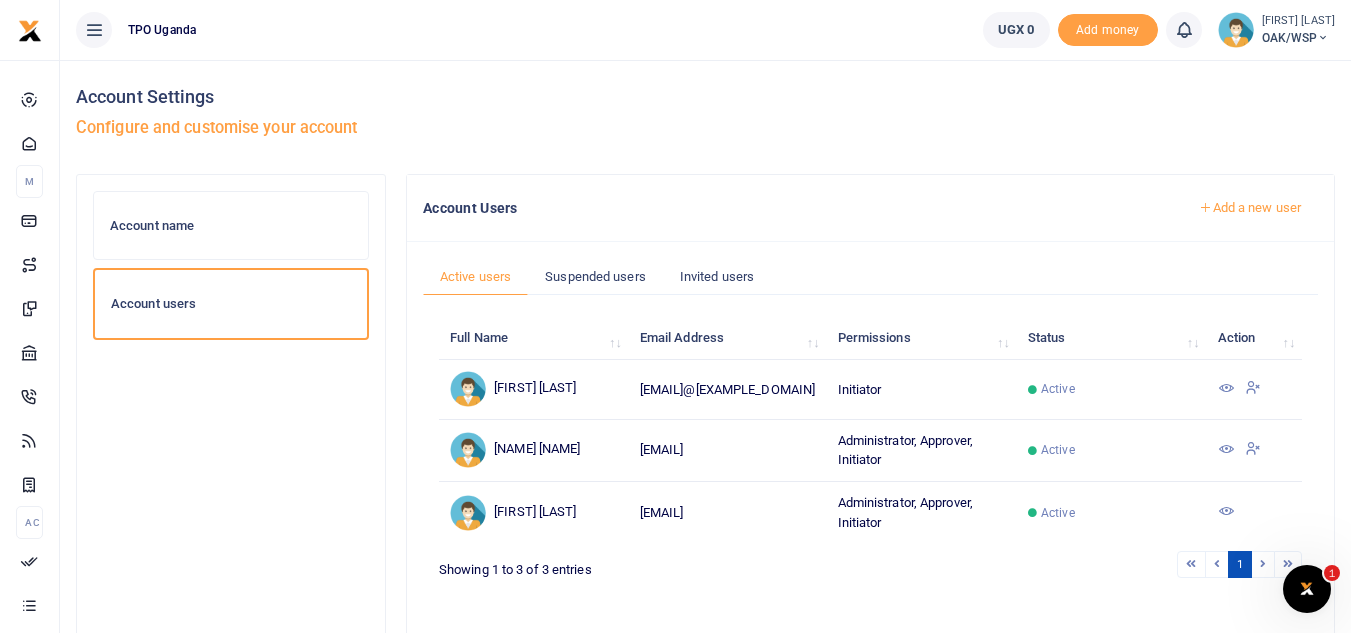 click at bounding box center (1253, 448) 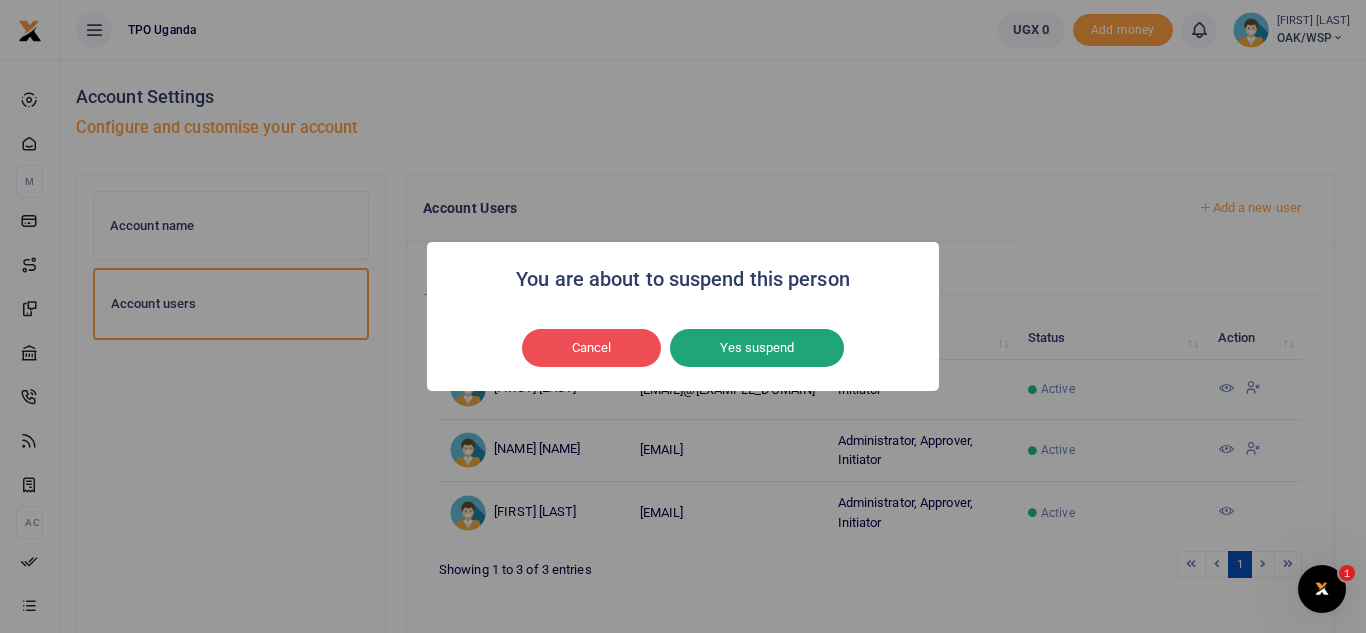 click on "Yes suspend" at bounding box center (757, 348) 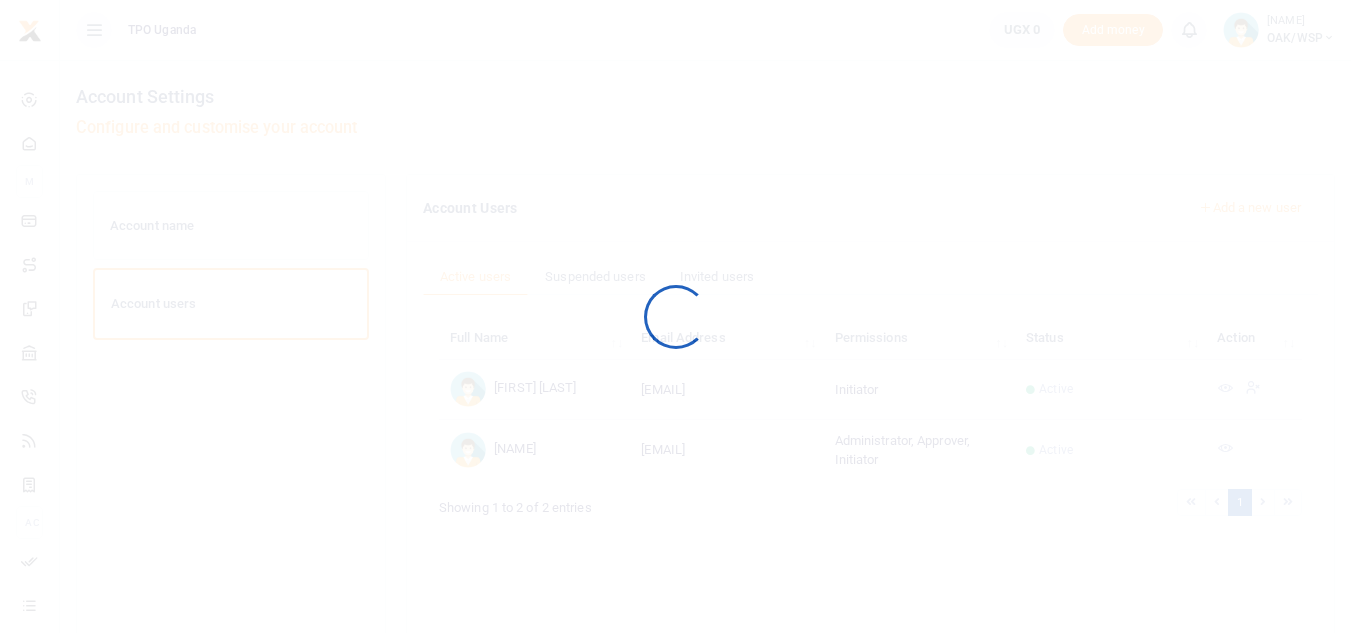 scroll, scrollTop: 0, scrollLeft: 0, axis: both 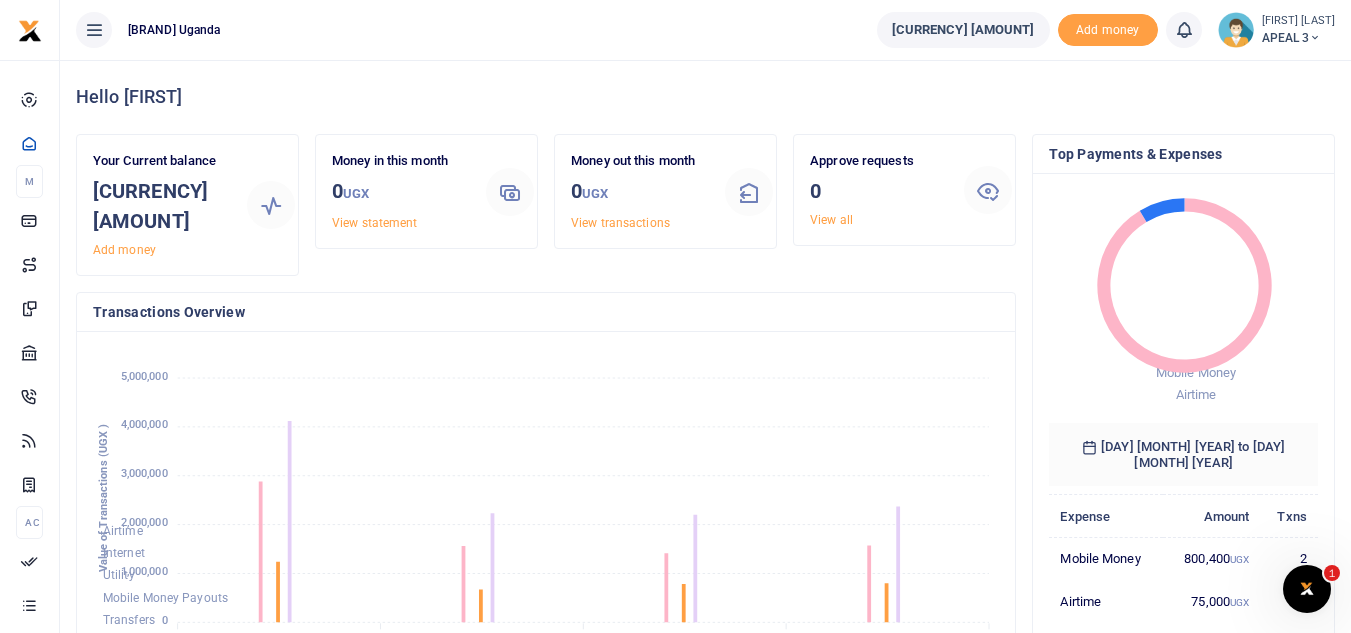 click at bounding box center [1315, 38] 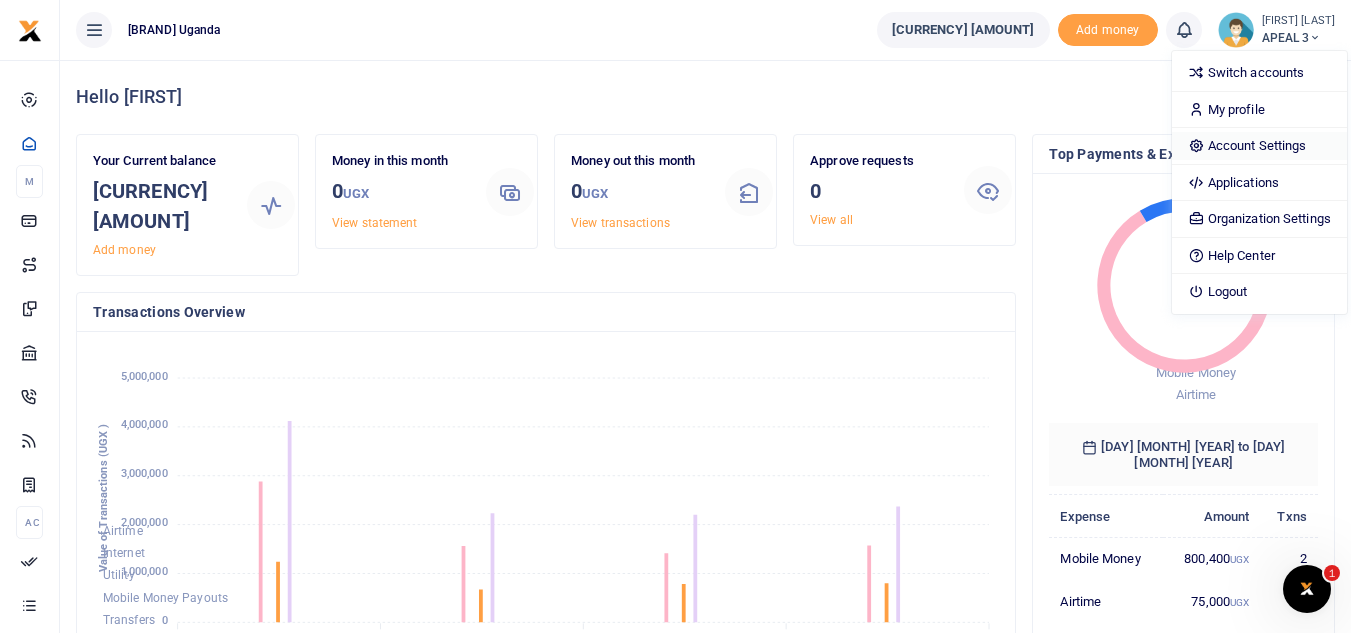 click on "Account Settings" at bounding box center [1259, 146] 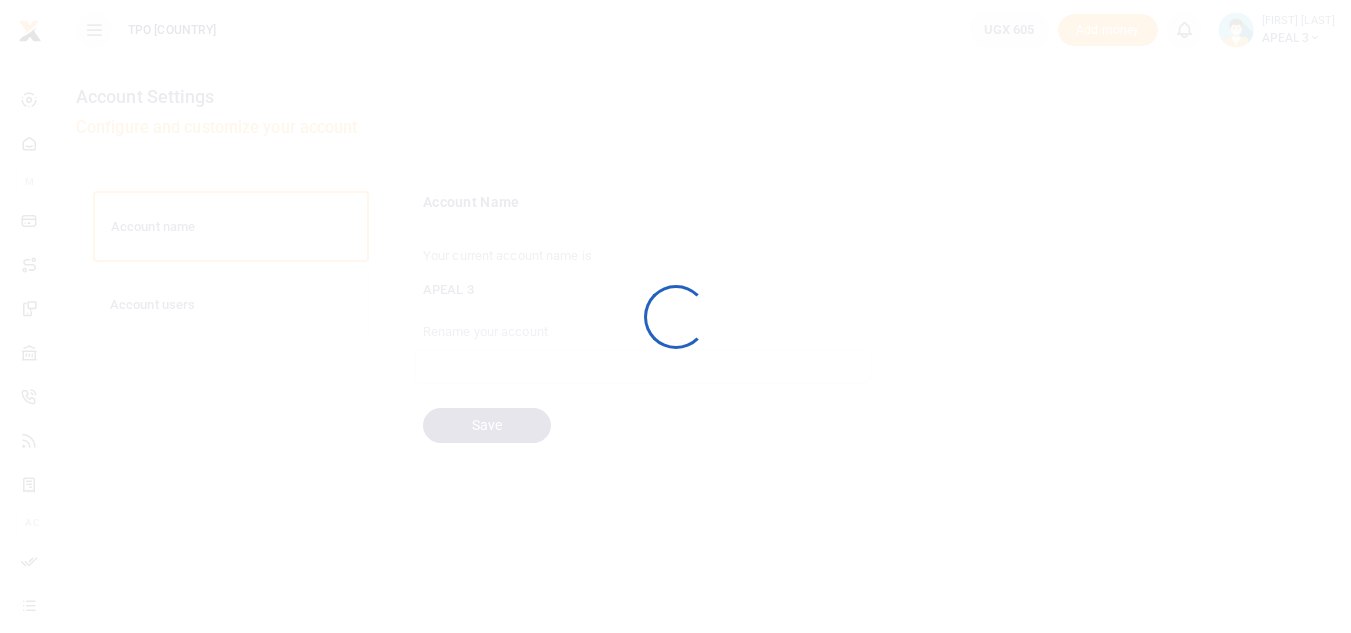 scroll, scrollTop: 0, scrollLeft: 0, axis: both 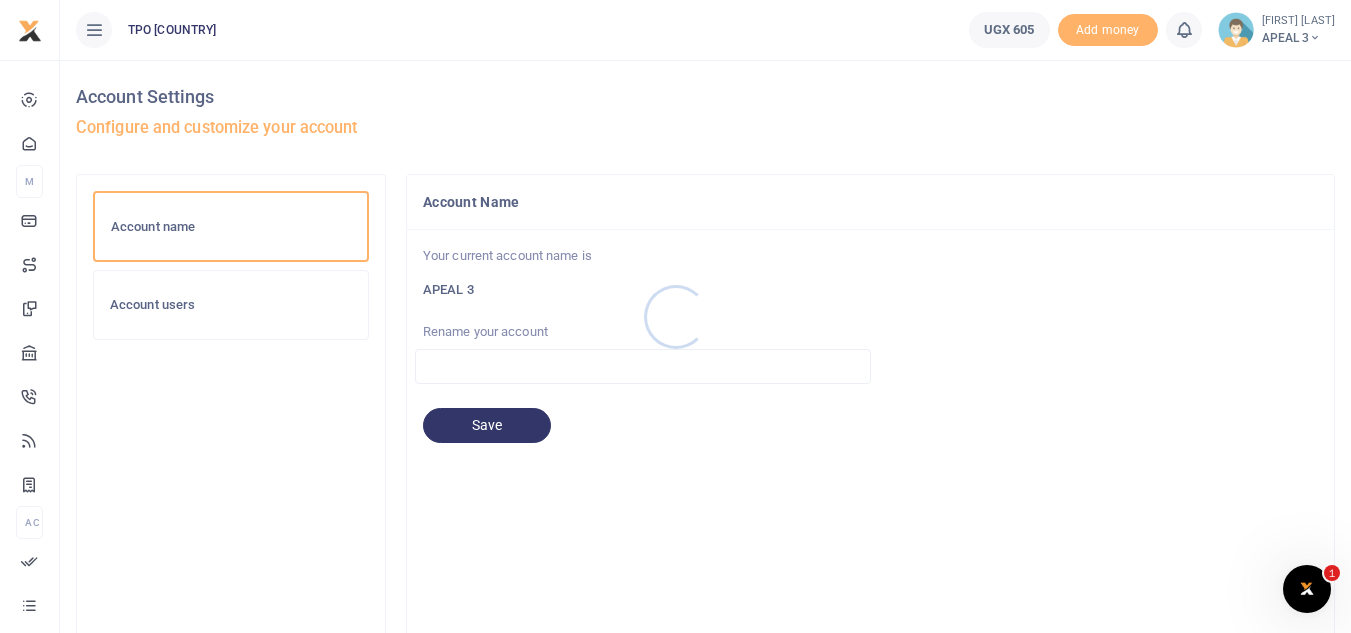 click at bounding box center (675, 316) 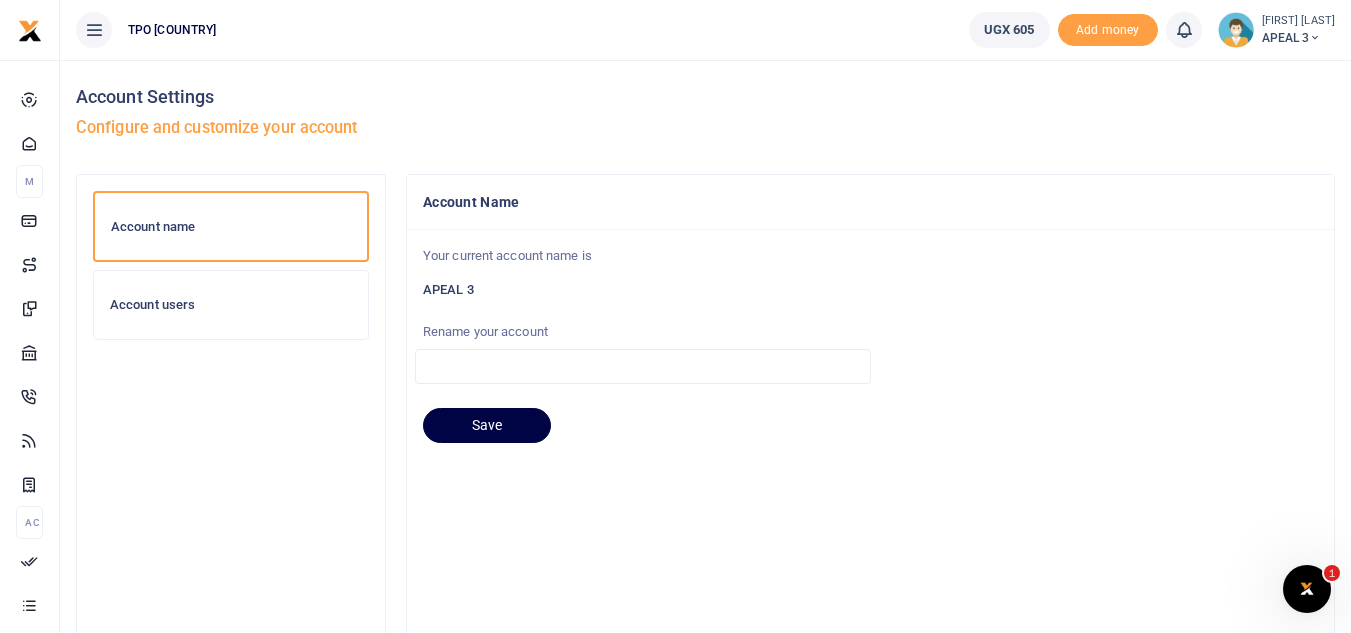 click on "Account users" at bounding box center [231, 305] 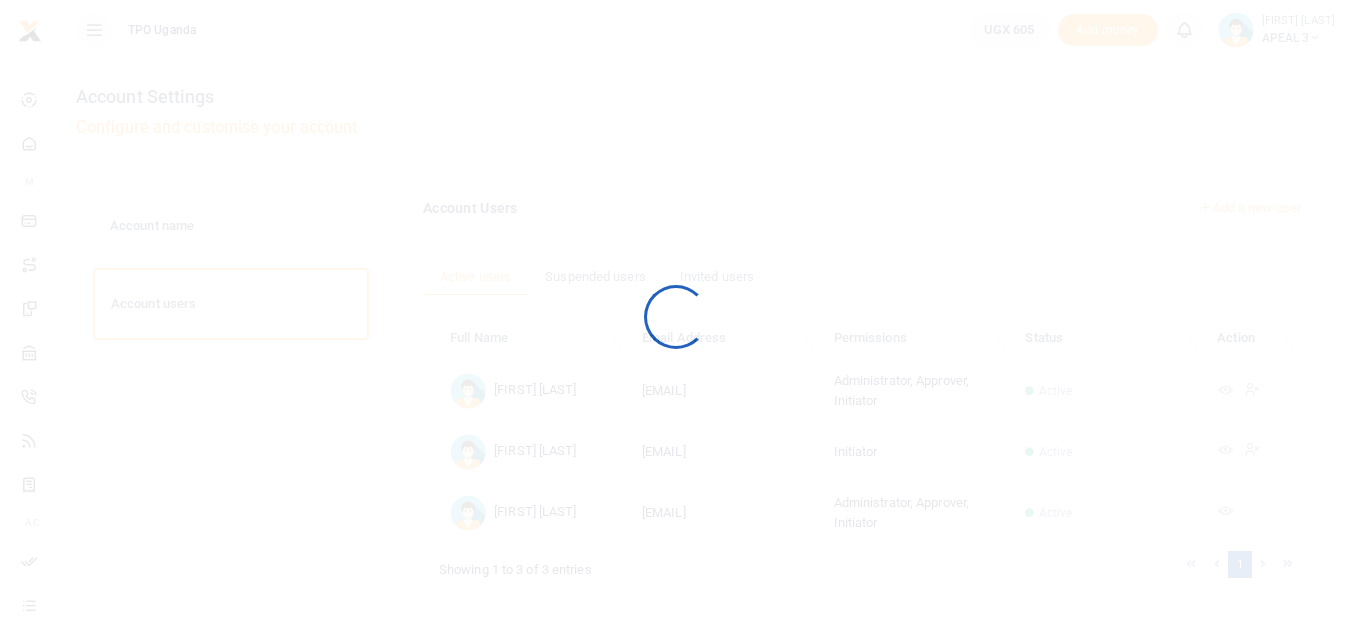 scroll, scrollTop: 0, scrollLeft: 0, axis: both 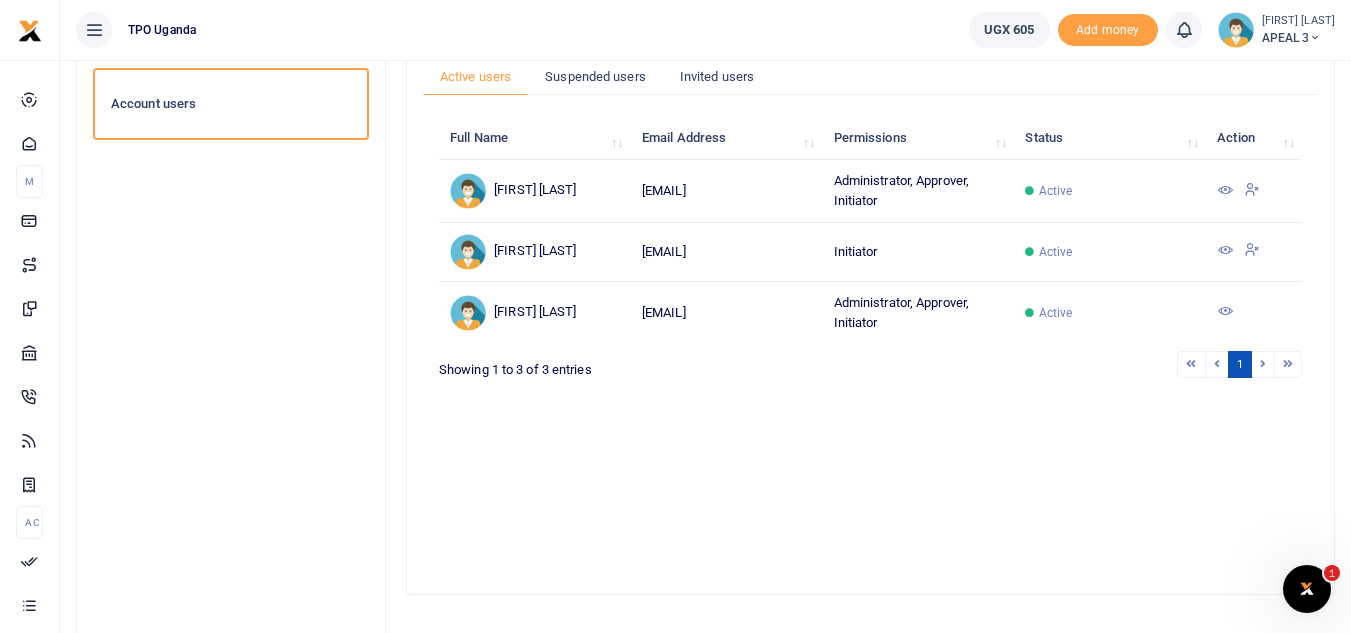 click at bounding box center (1252, 189) 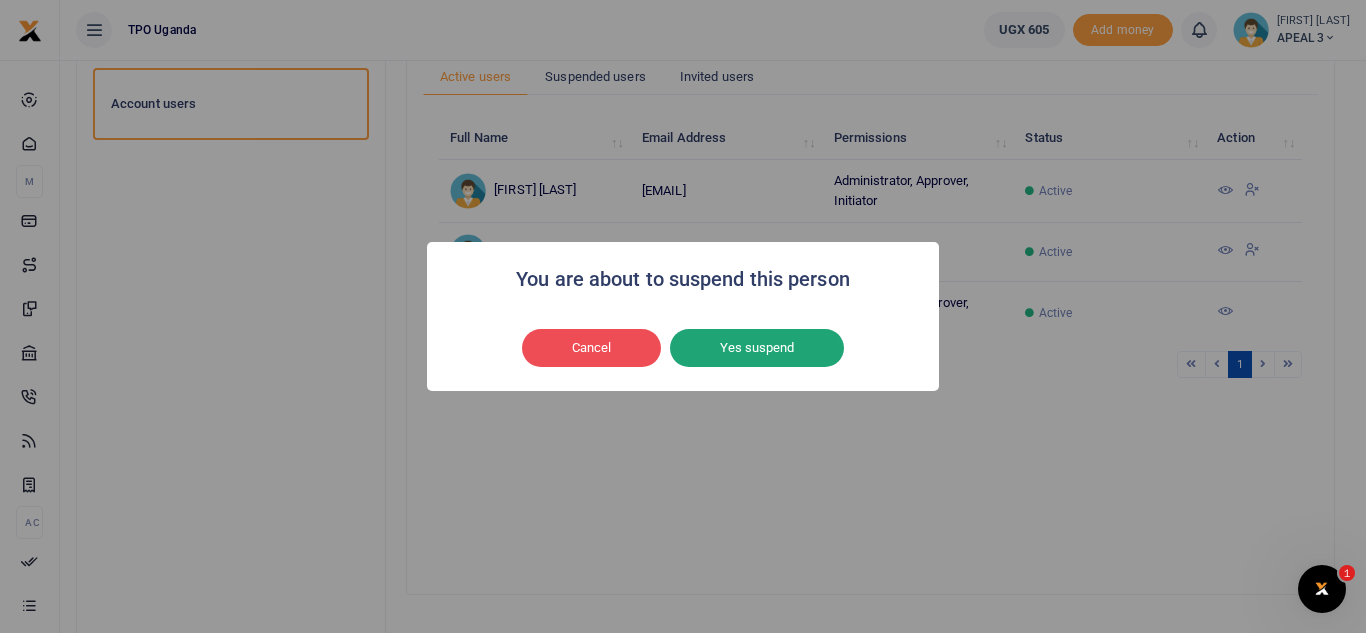 click on "Yes suspend" at bounding box center [757, 348] 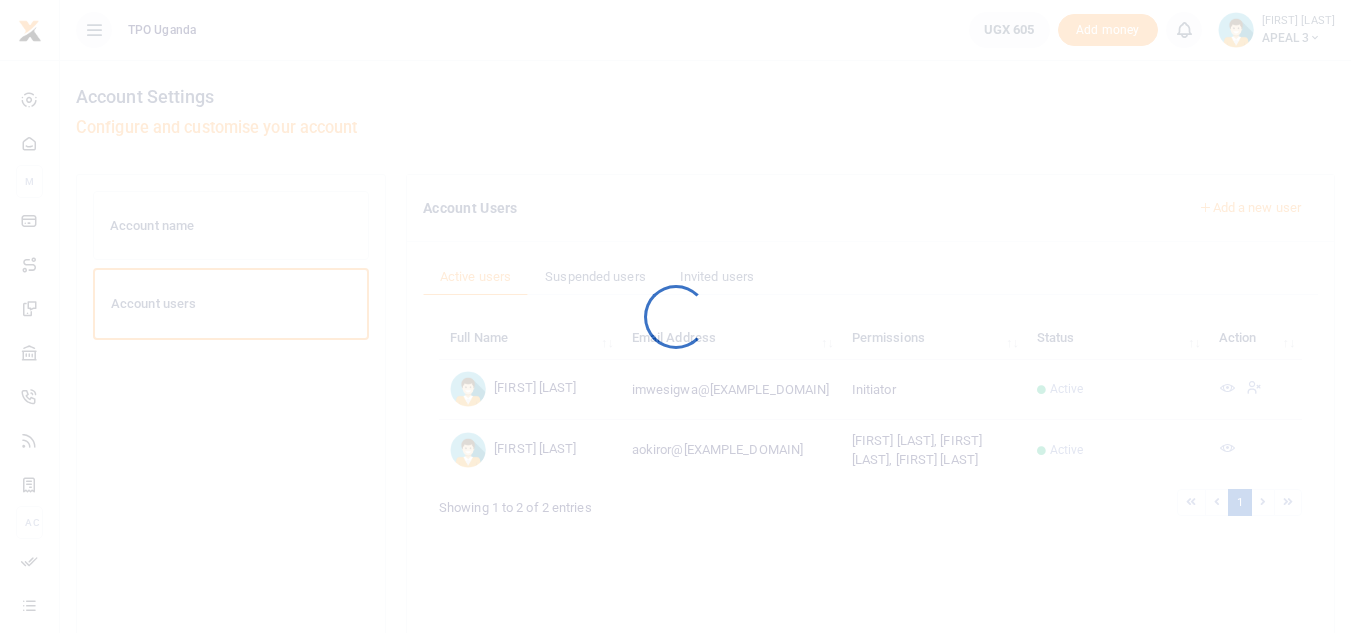 scroll, scrollTop: 200, scrollLeft: 0, axis: vertical 